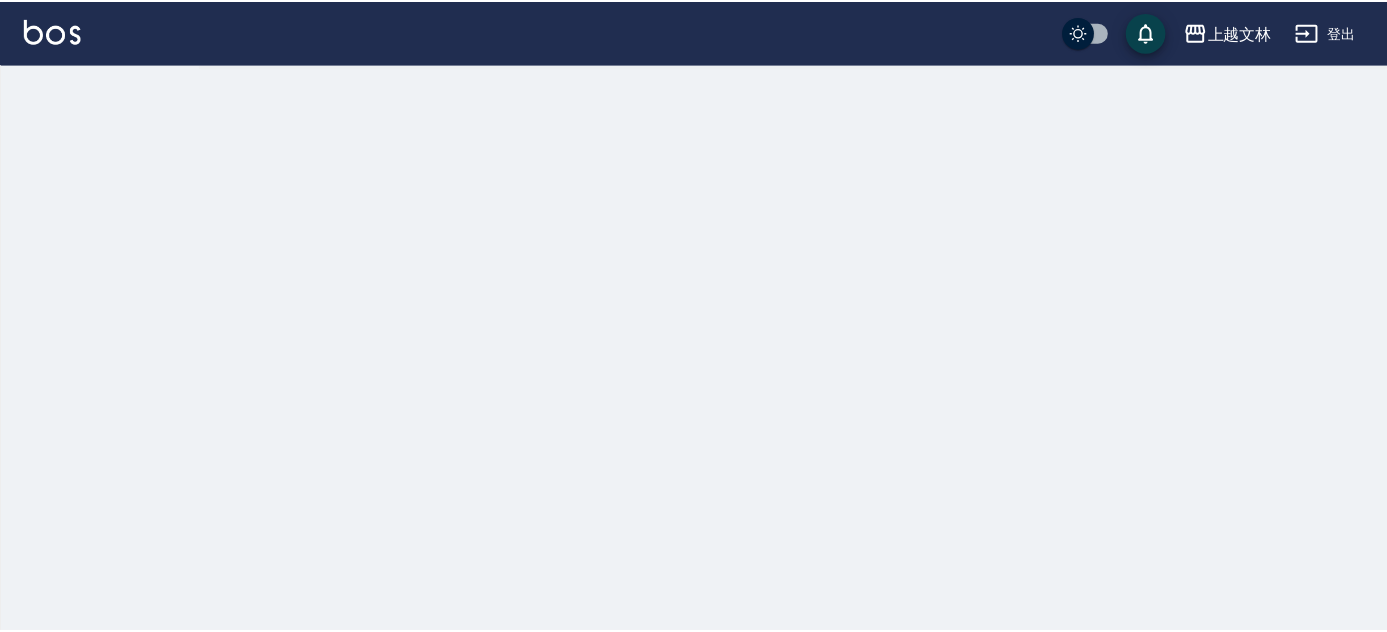 scroll, scrollTop: 0, scrollLeft: 0, axis: both 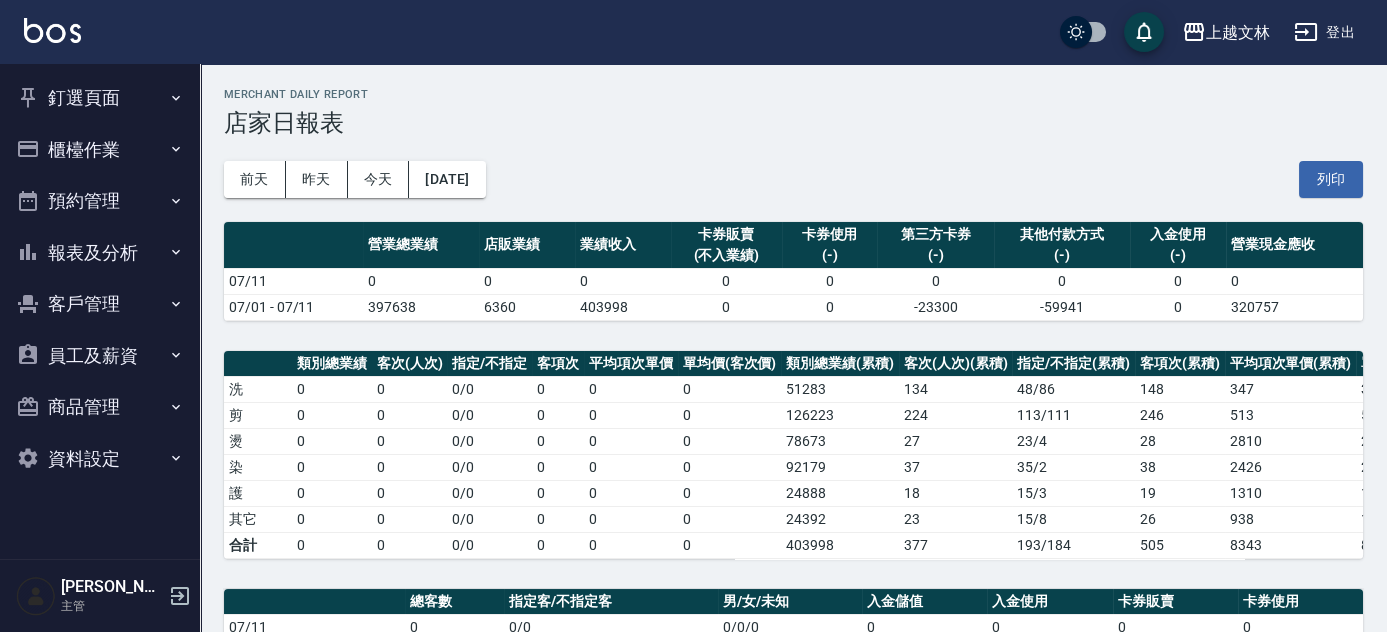 click on "櫃檯作業" at bounding box center (100, 150) 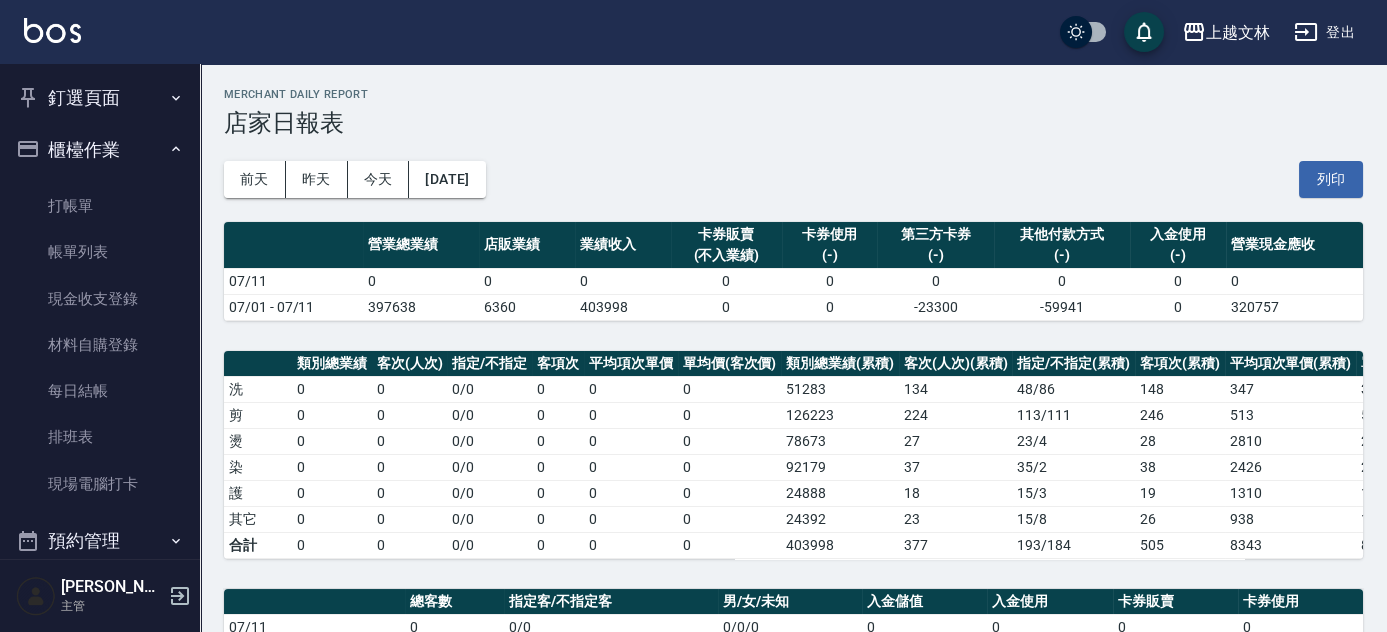 scroll, scrollTop: 6, scrollLeft: 0, axis: vertical 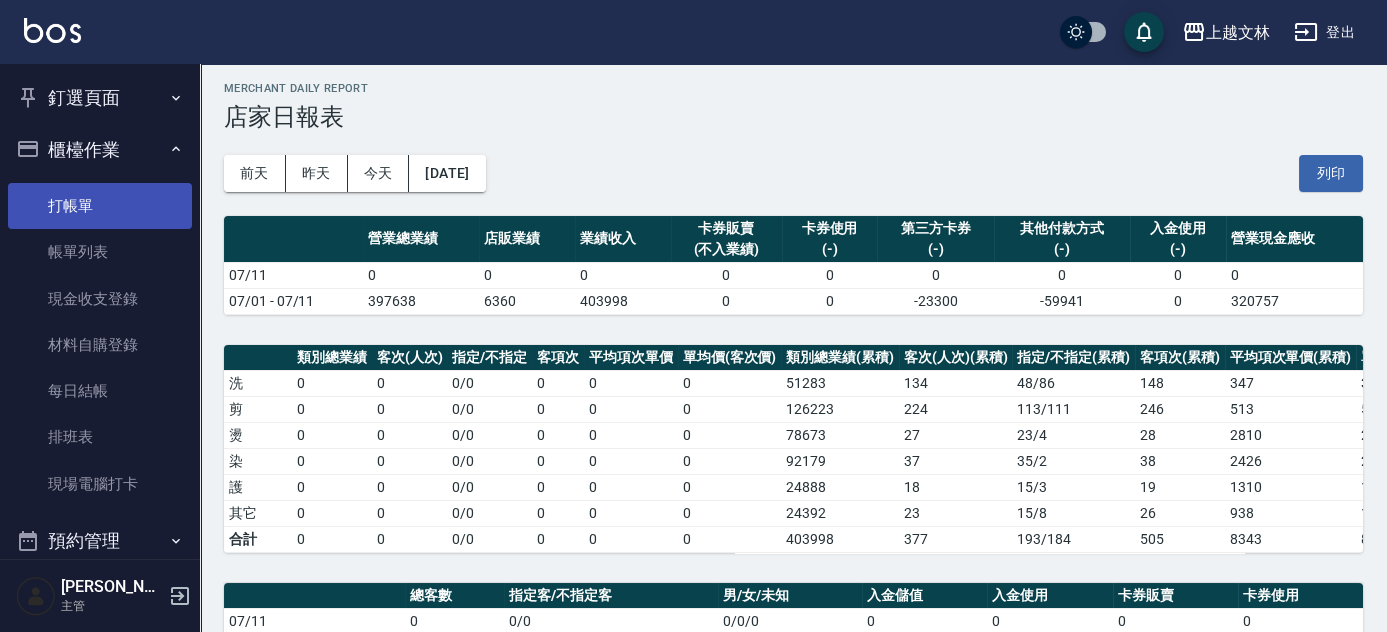 click on "打帳單" at bounding box center (100, 206) 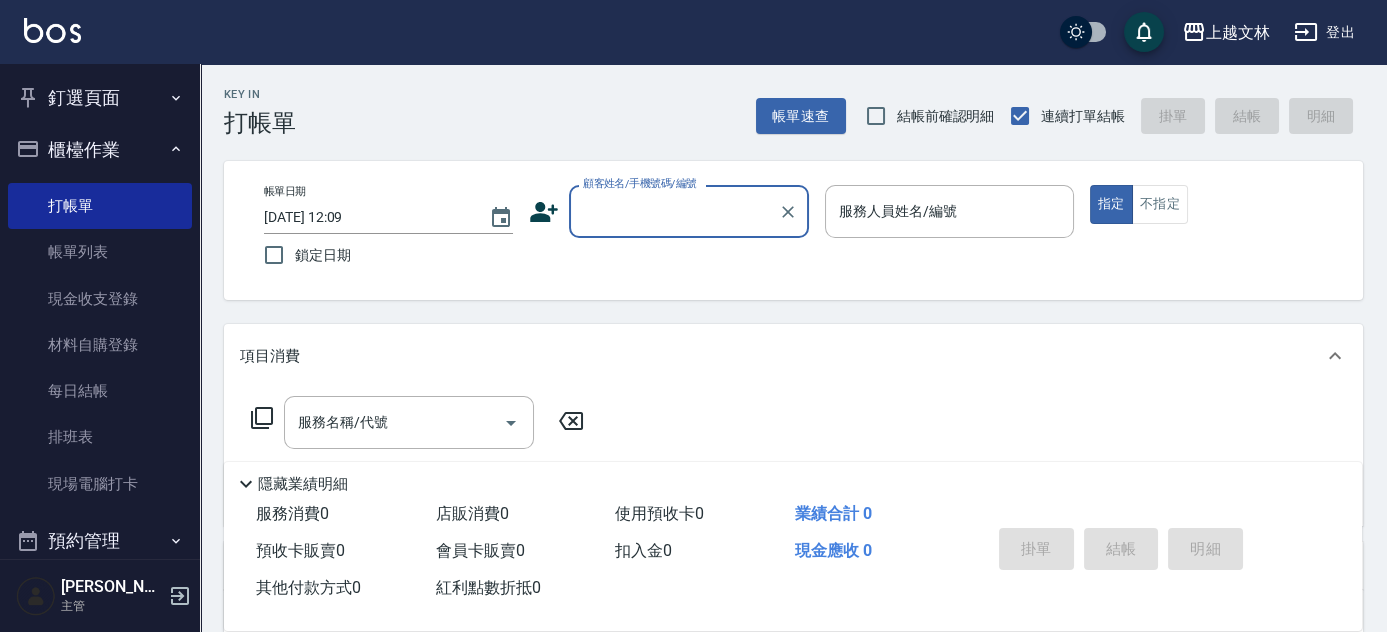 click on "顧客姓名/手機號碼/編號" at bounding box center (689, 211) 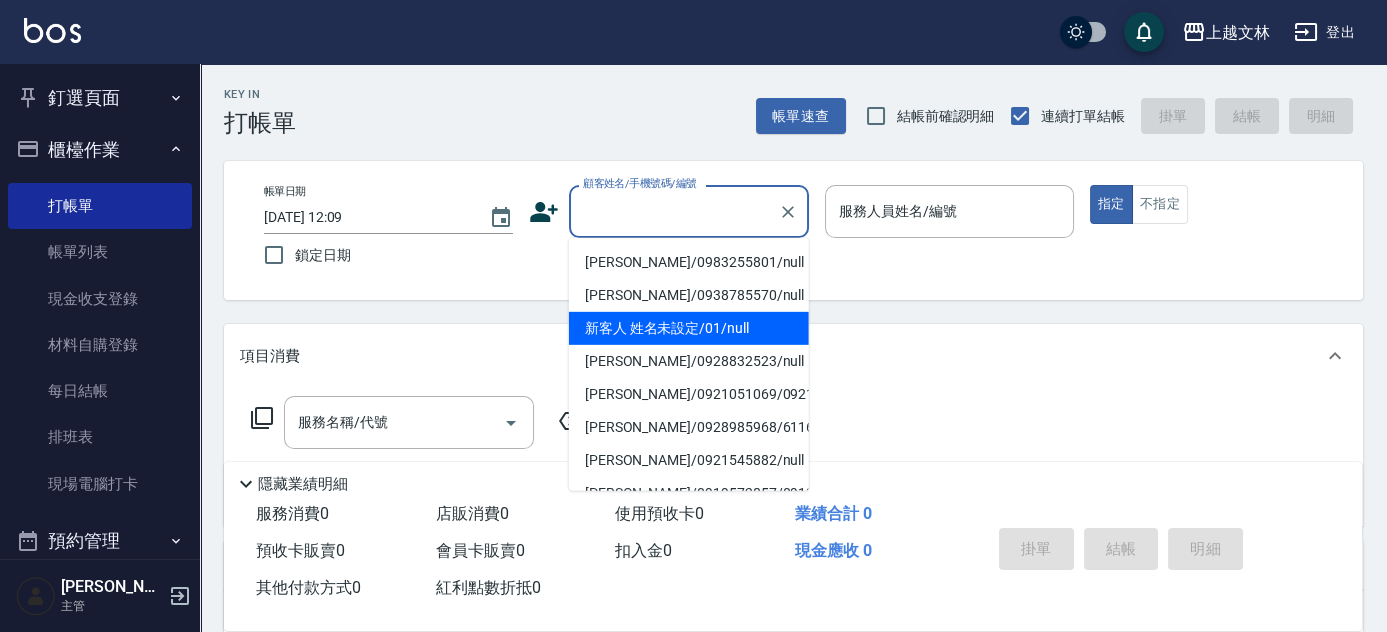 click on "新客人 姓名未設定/01/null" at bounding box center [689, 328] 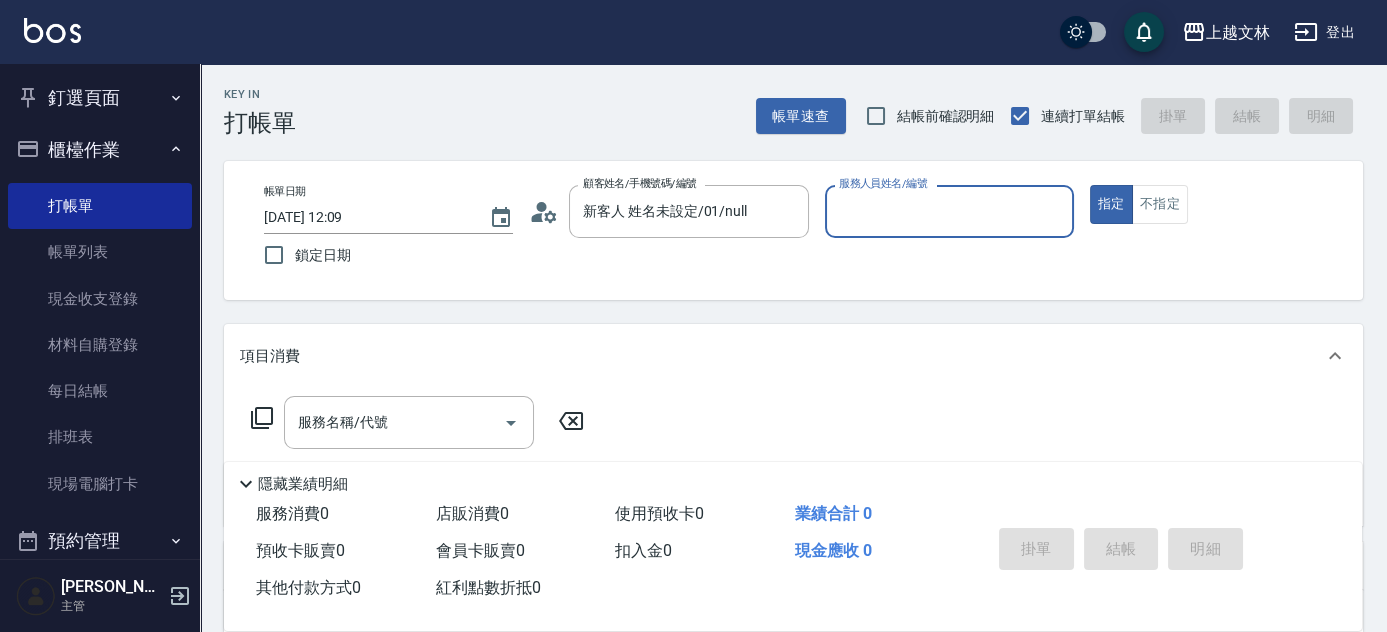 click on "服務人員姓名/編號" at bounding box center [949, 211] 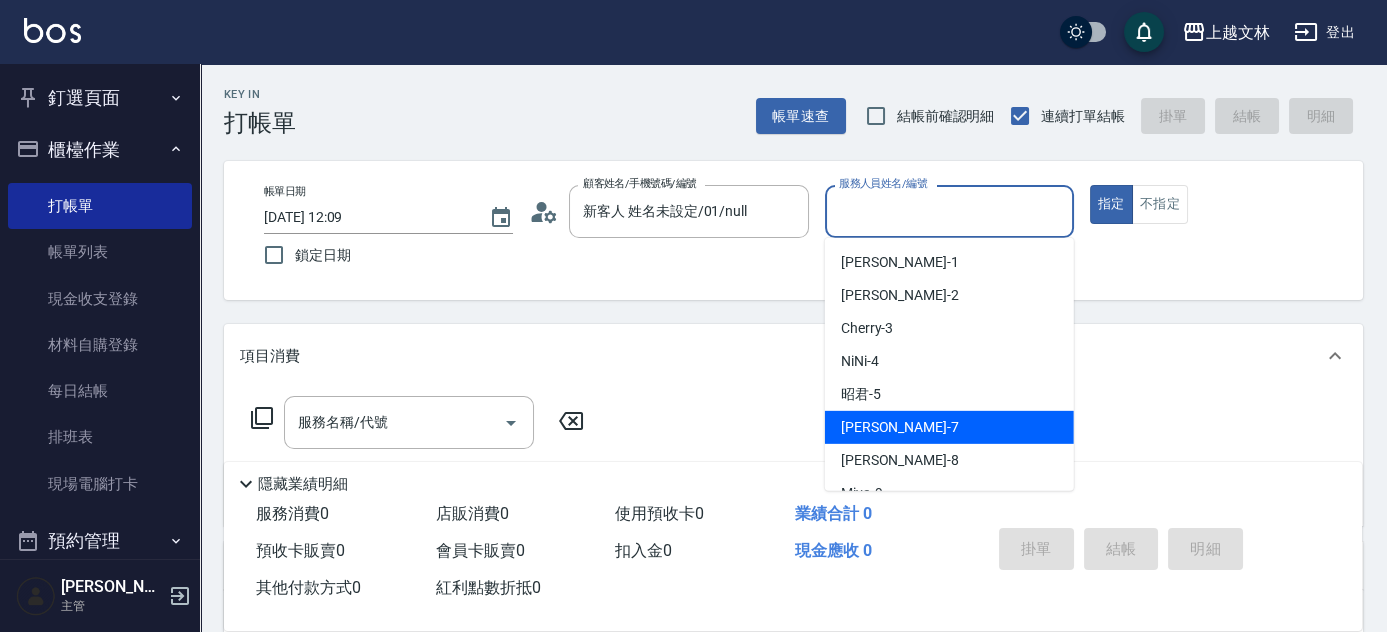 click on "Tiffany -7" at bounding box center (949, 427) 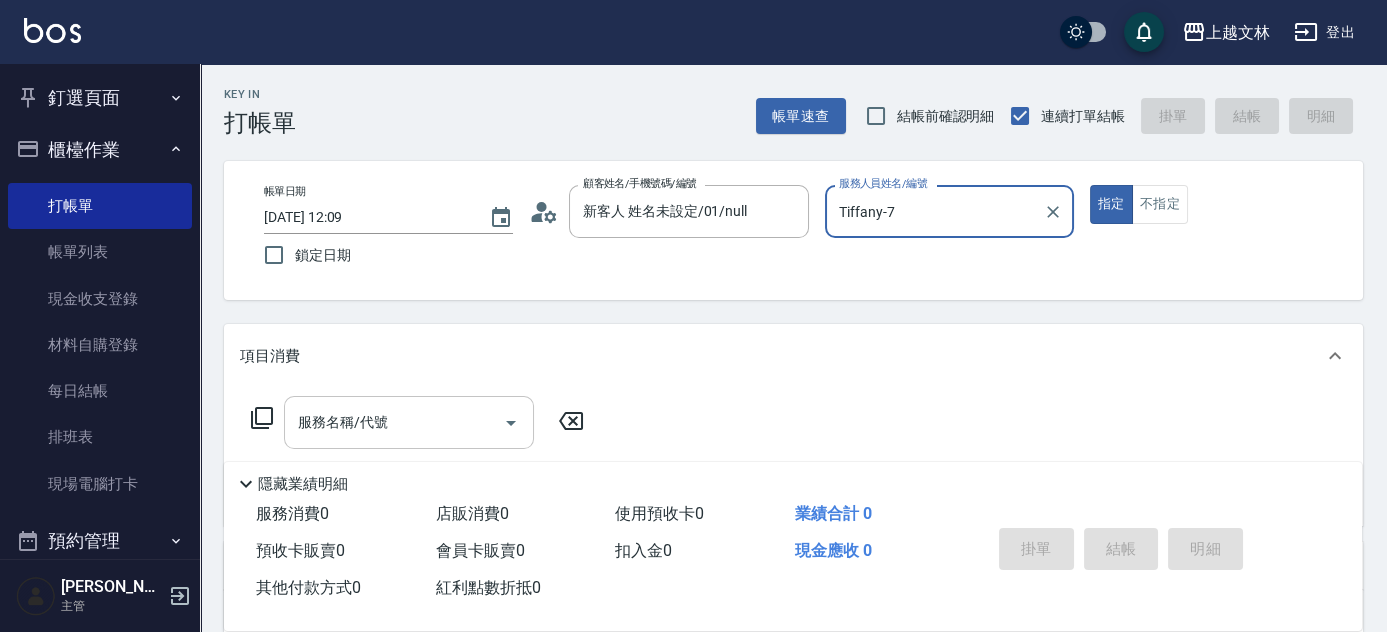 click on "服務名稱/代號 服務名稱/代號" at bounding box center (409, 422) 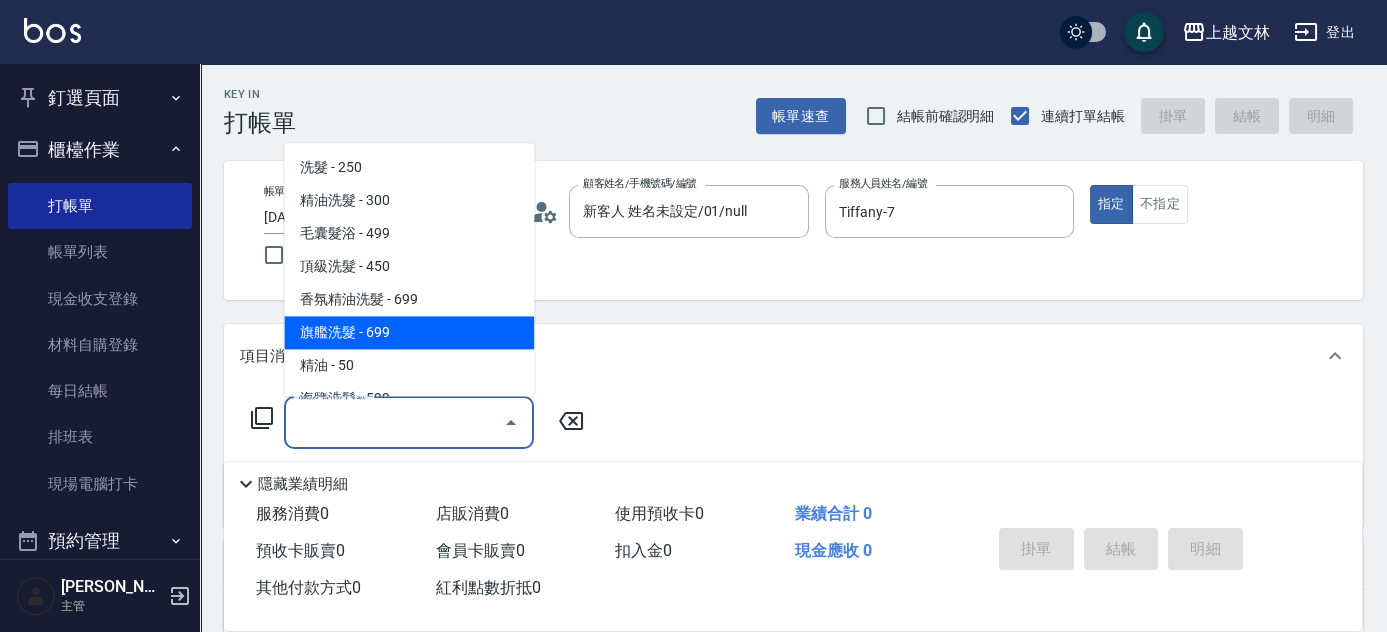scroll, scrollTop: 221, scrollLeft: 0, axis: vertical 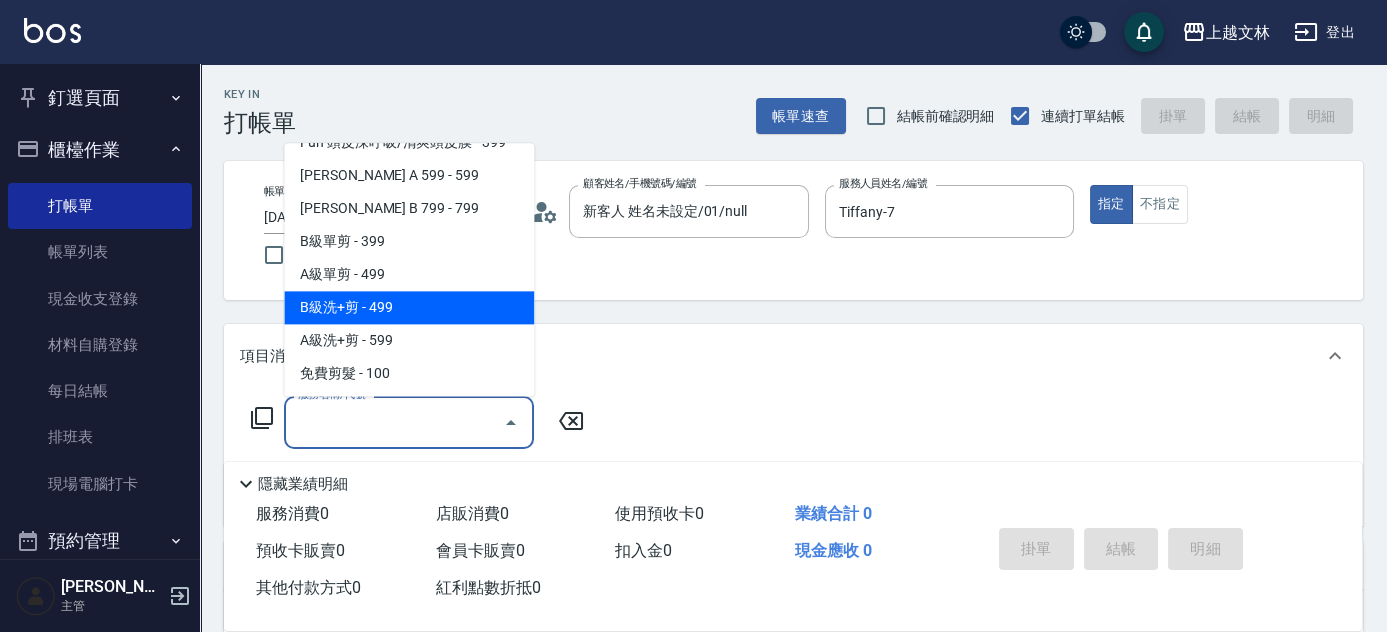 click on "B級洗+剪 - 499" at bounding box center (409, 308) 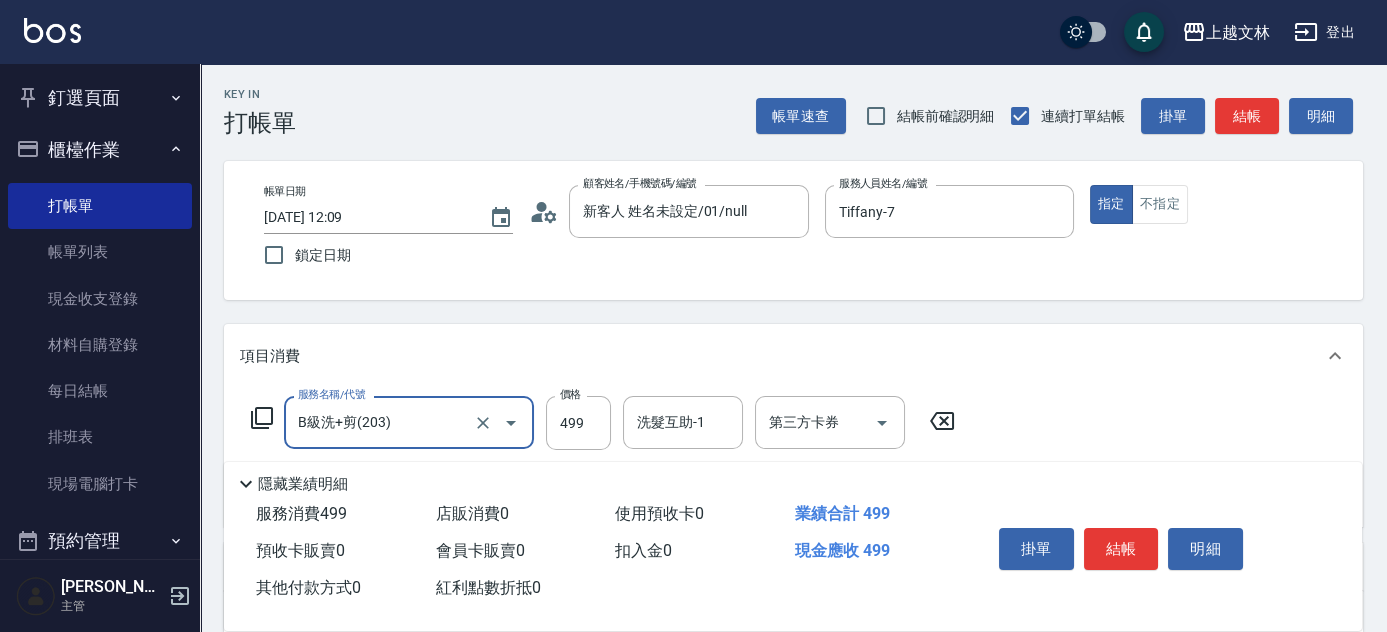 scroll, scrollTop: 137, scrollLeft: 0, axis: vertical 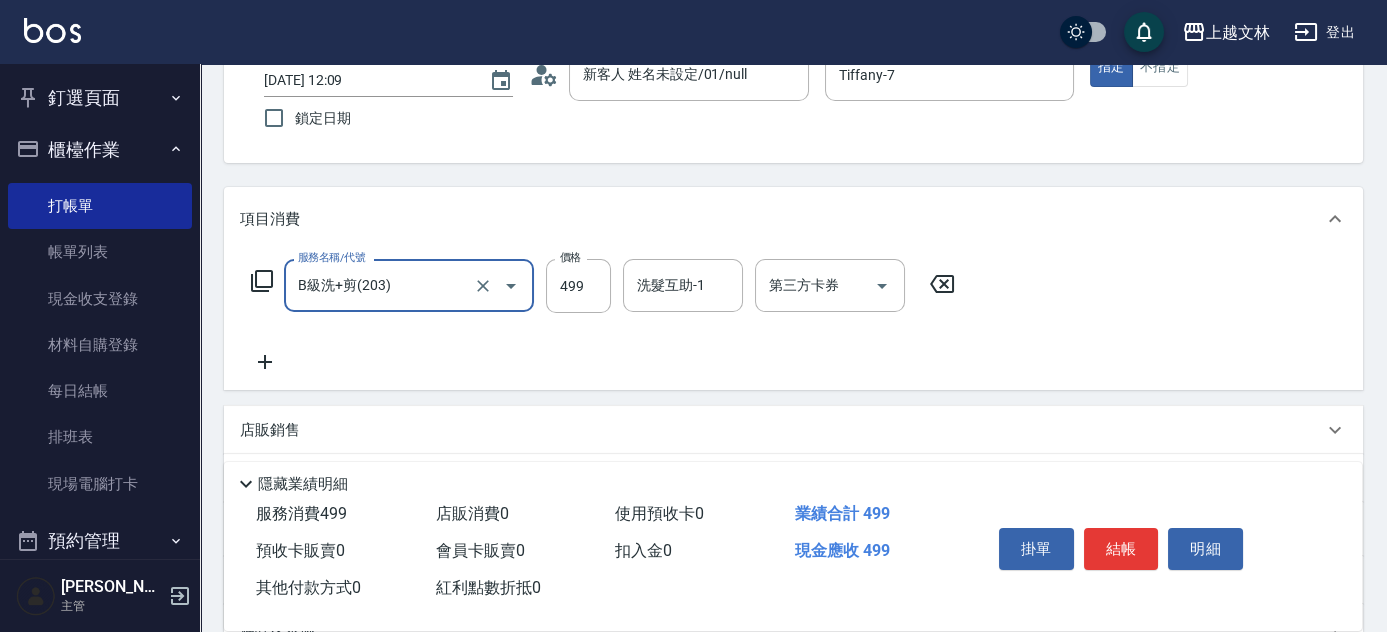 click 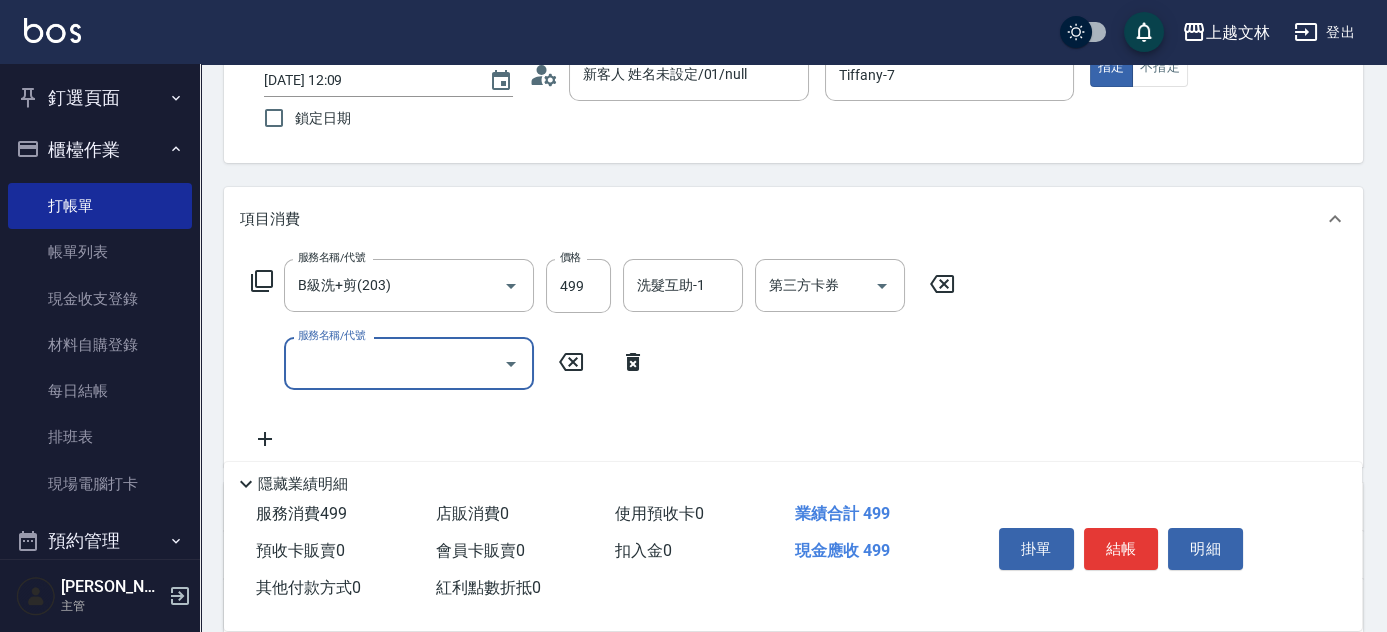 click on "服務名稱/代號" at bounding box center [394, 363] 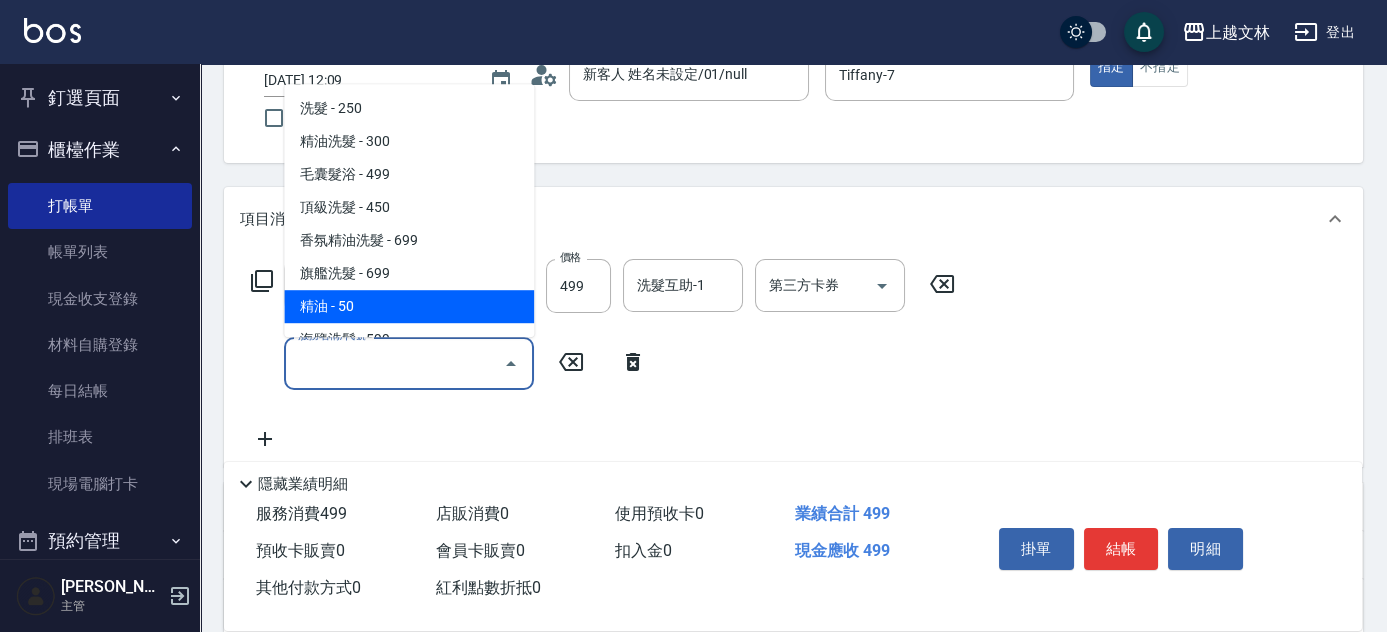 click on "精油 - 50" at bounding box center (409, 306) 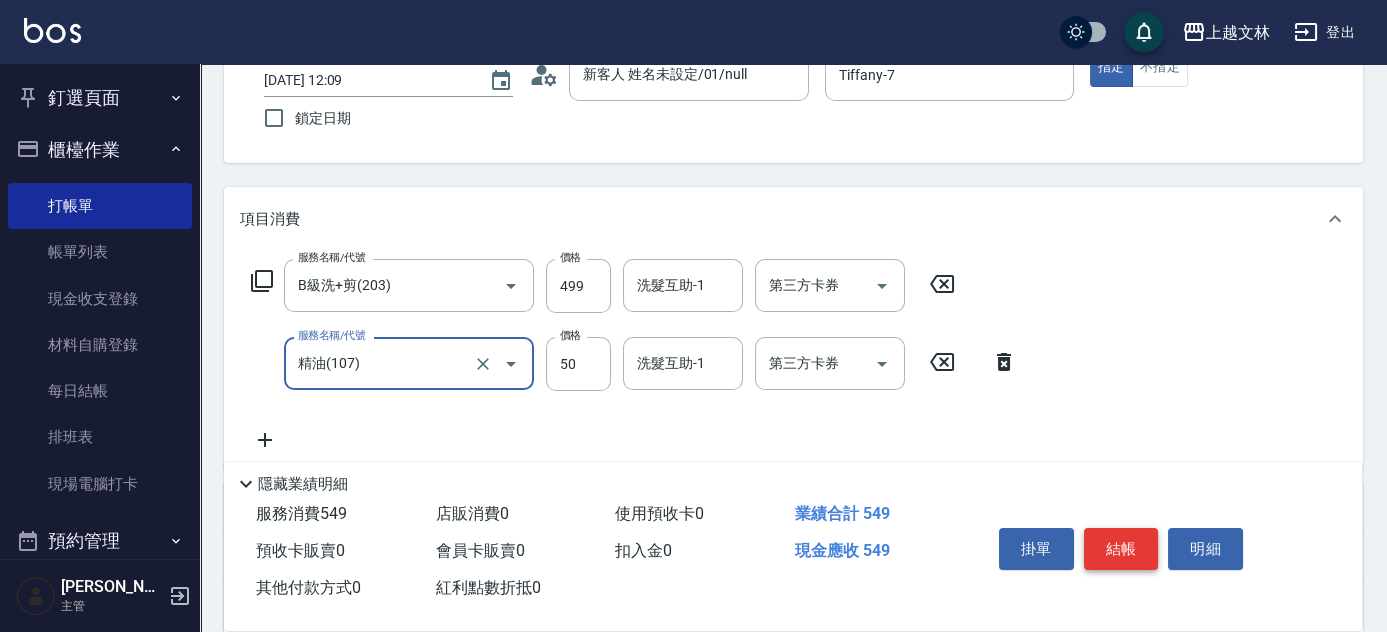 click on "結帳" at bounding box center [1121, 549] 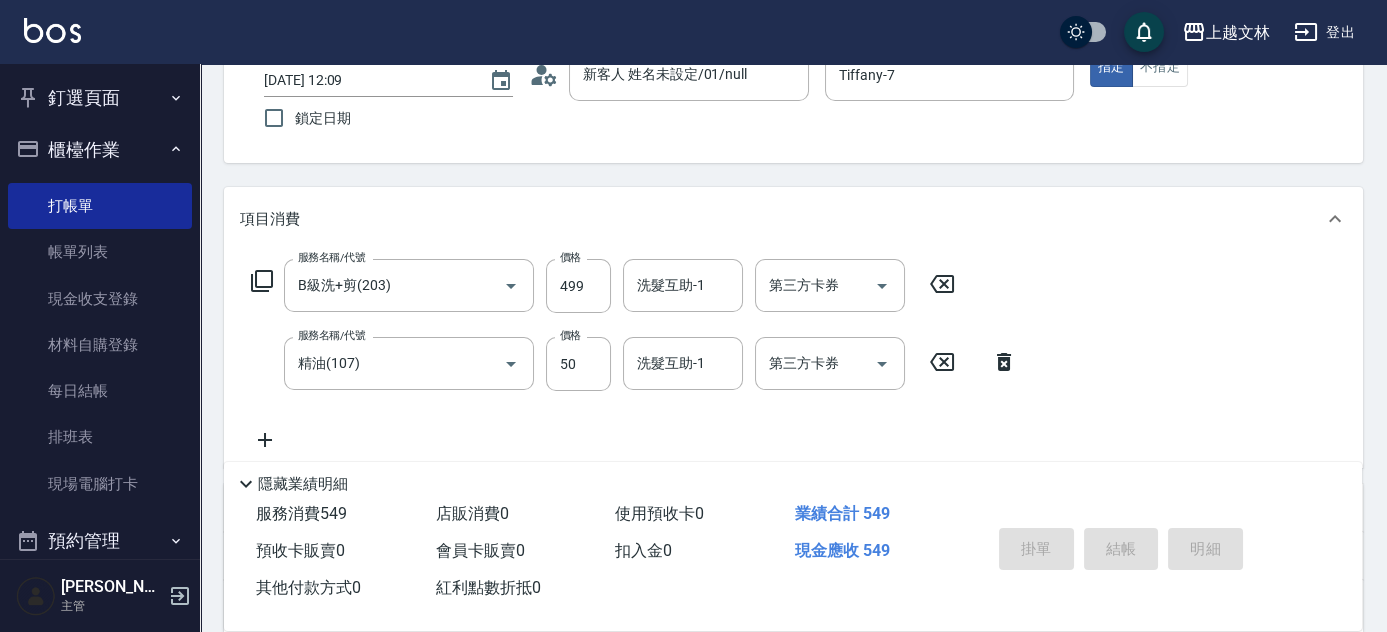 type on "[DATE] 12:16" 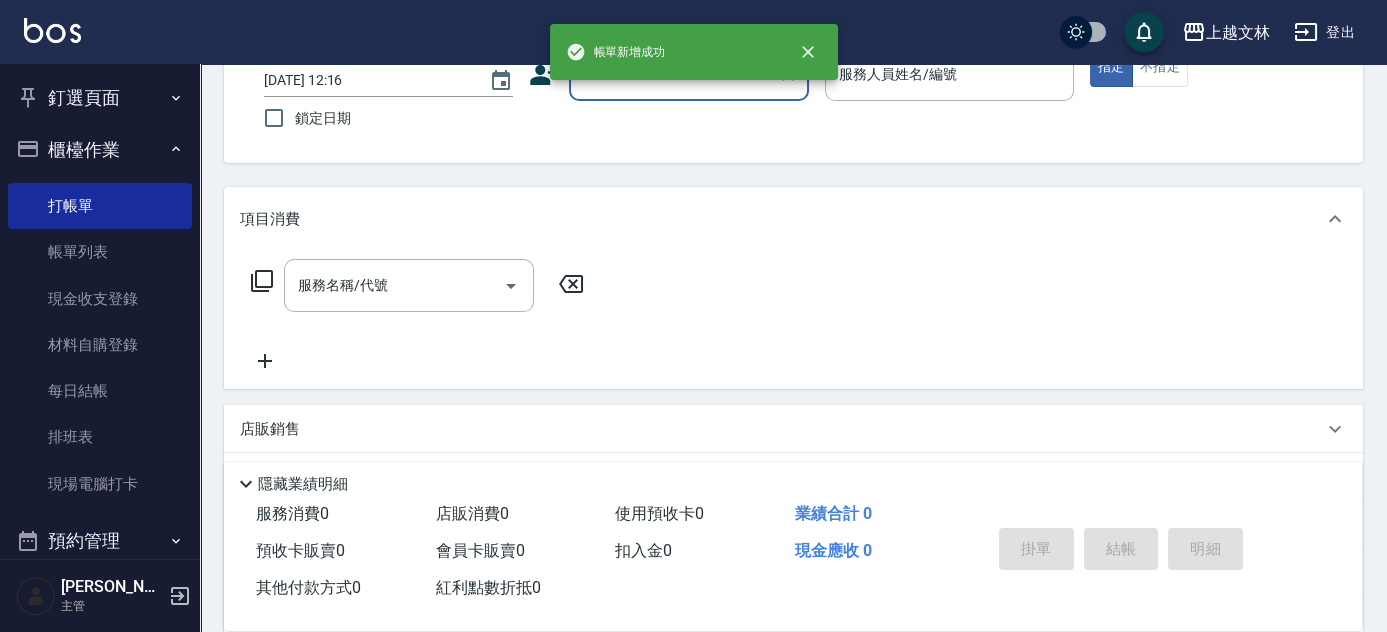 click on "帳單新增成功" at bounding box center [694, 52] 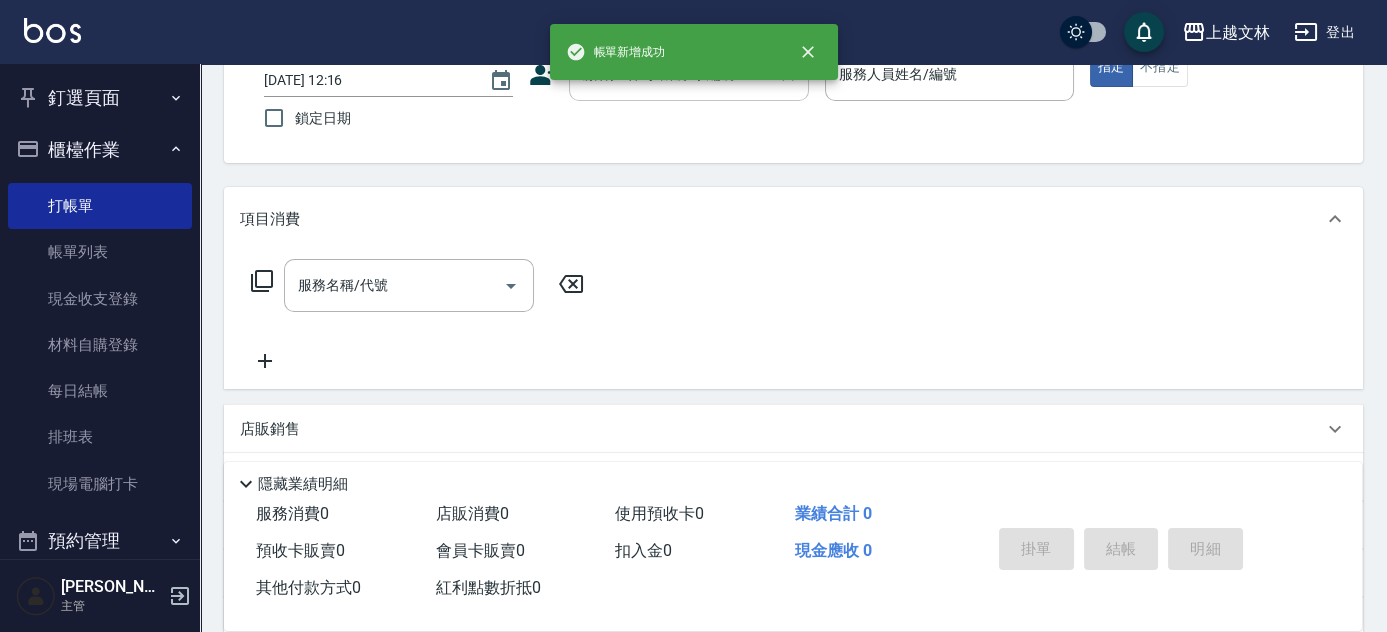 click on "顧客姓名/手機號碼/編號" at bounding box center [689, 74] 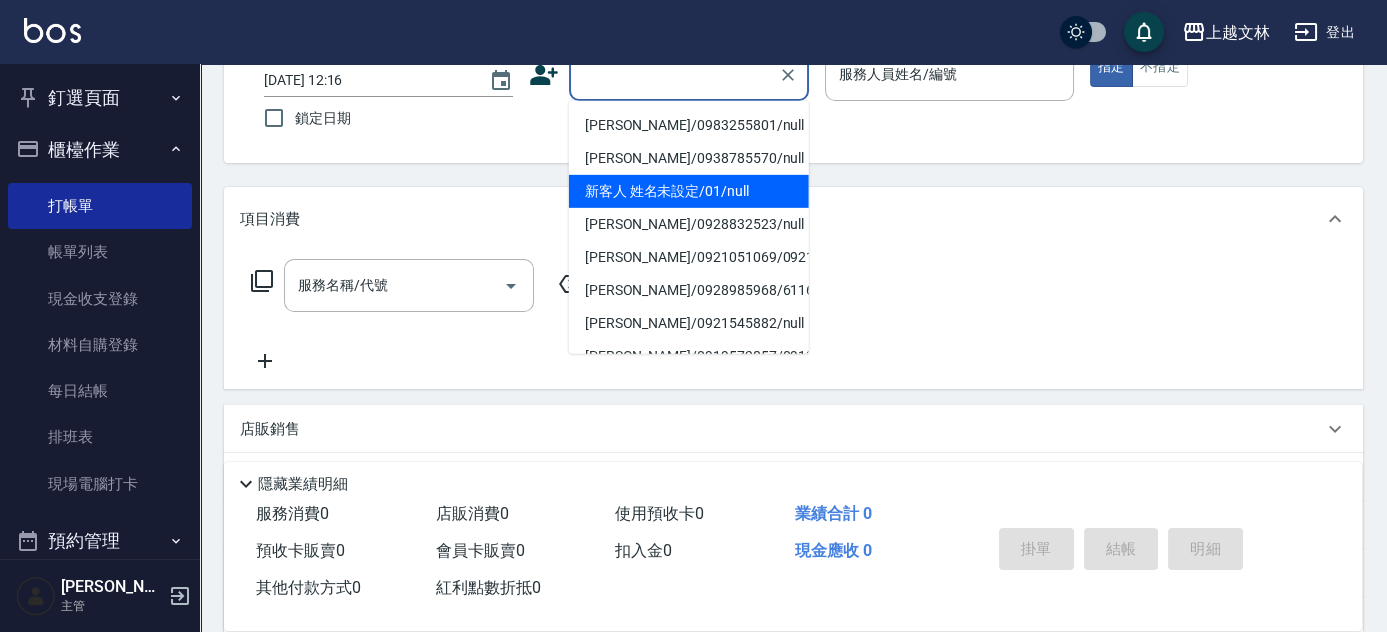 click on "新客人 姓名未設定/01/null" at bounding box center [689, 191] 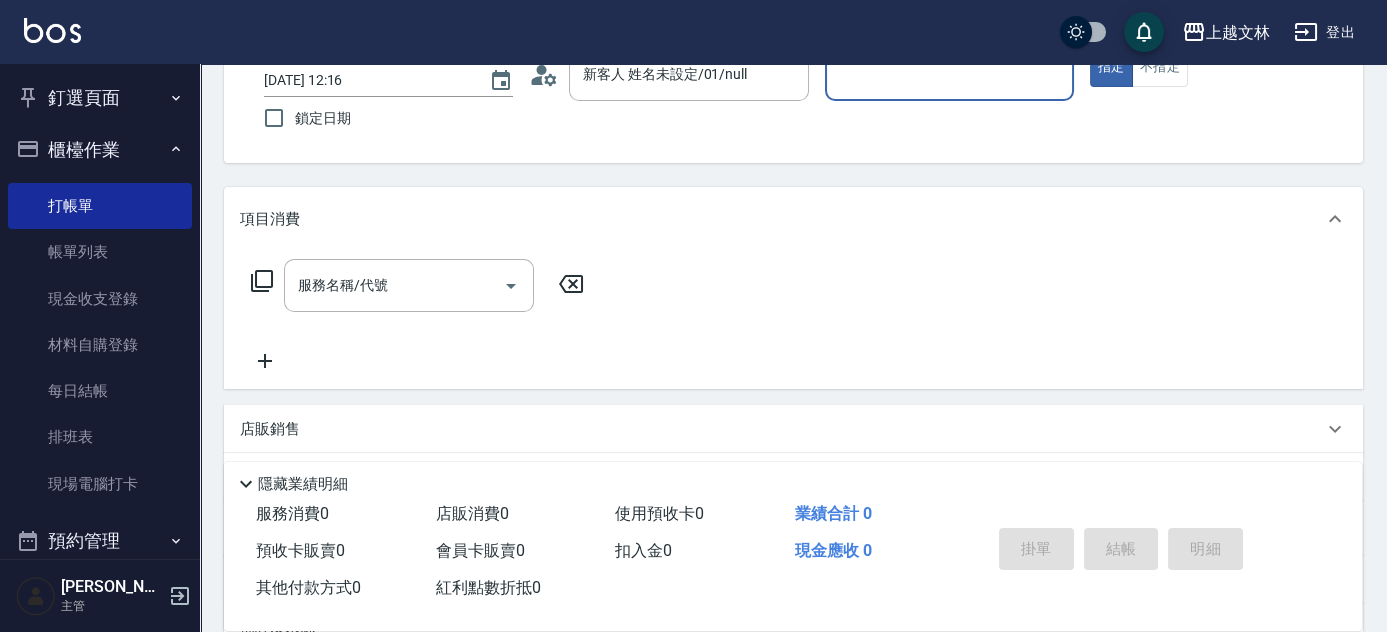 click on "服務人員姓名/編號" at bounding box center [949, 74] 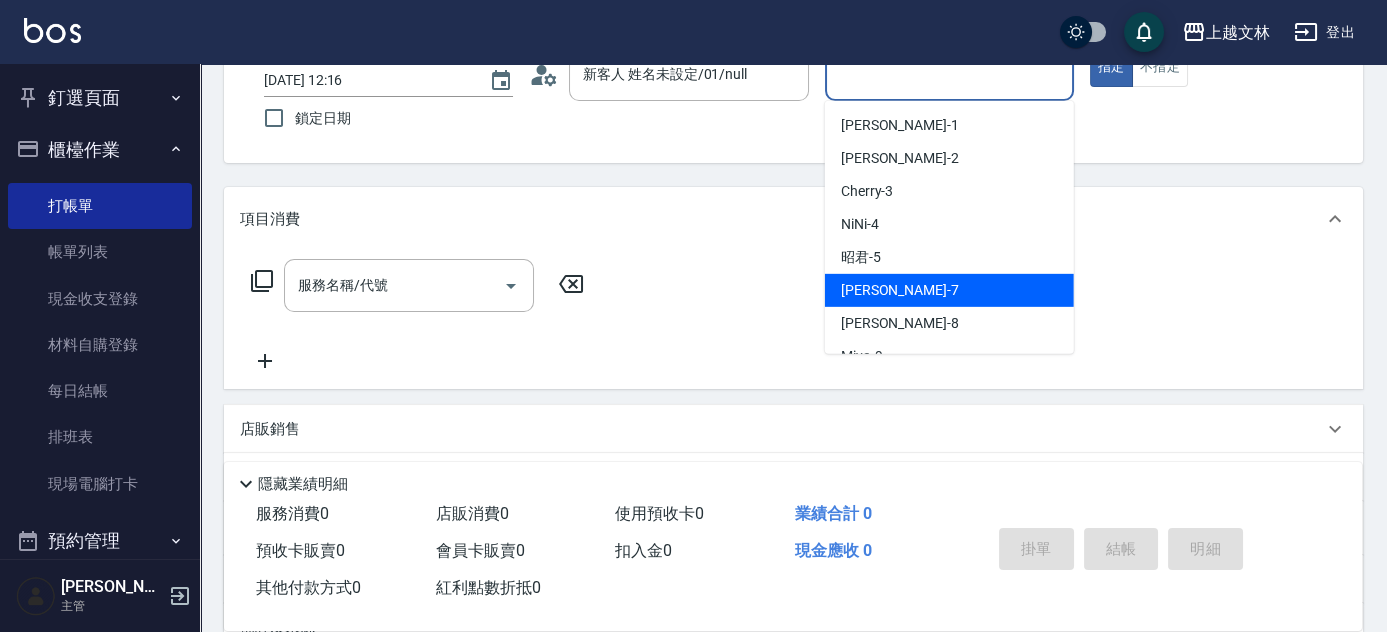click on "Tiffany -7" at bounding box center (900, 290) 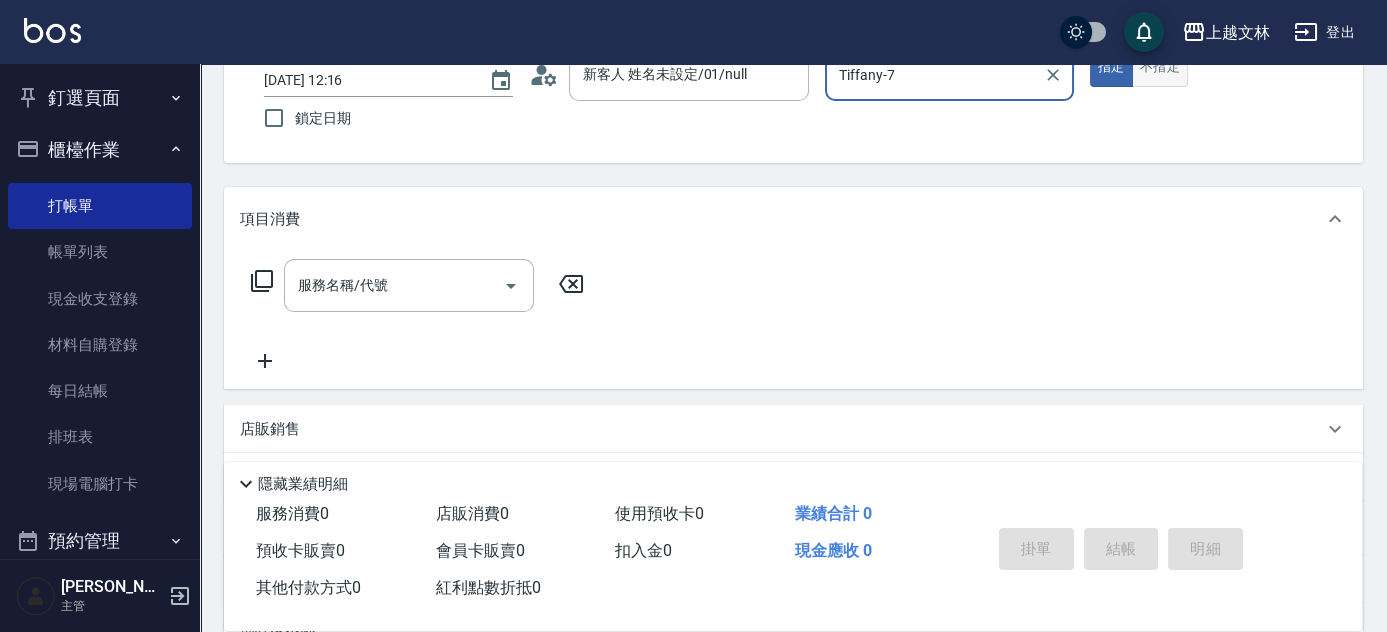 click on "不指定" at bounding box center [1160, 67] 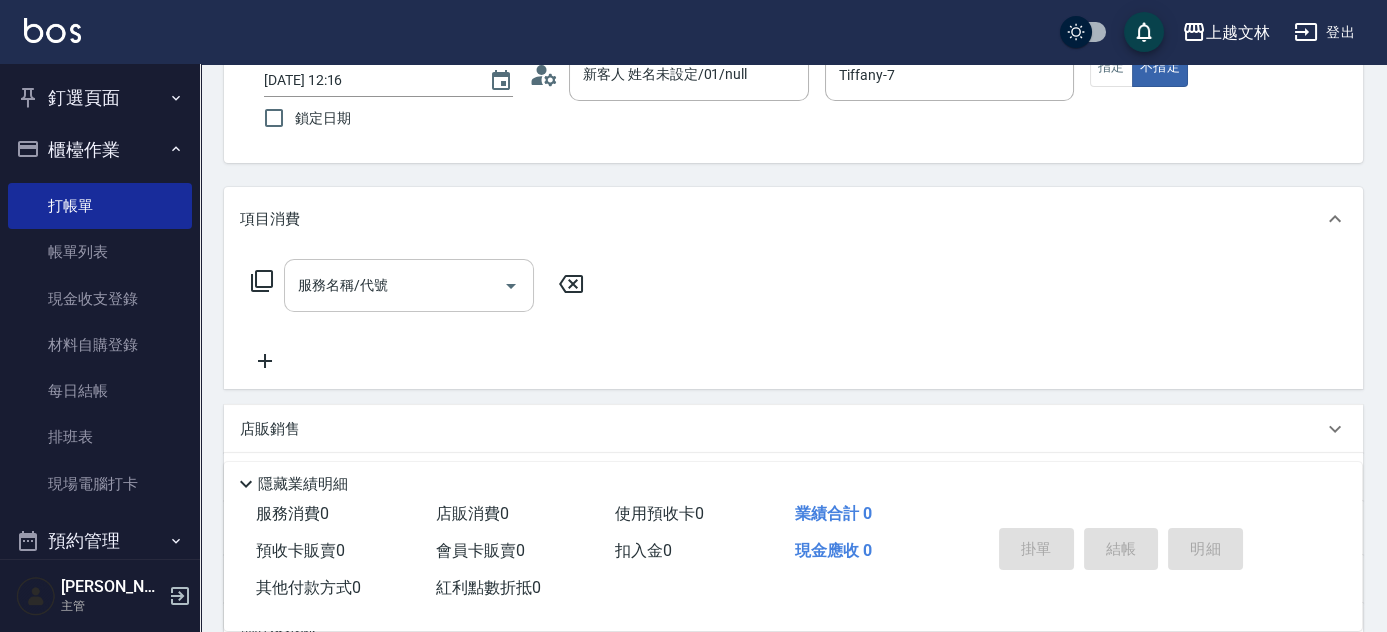 click on "服務名稱/代號" at bounding box center [394, 285] 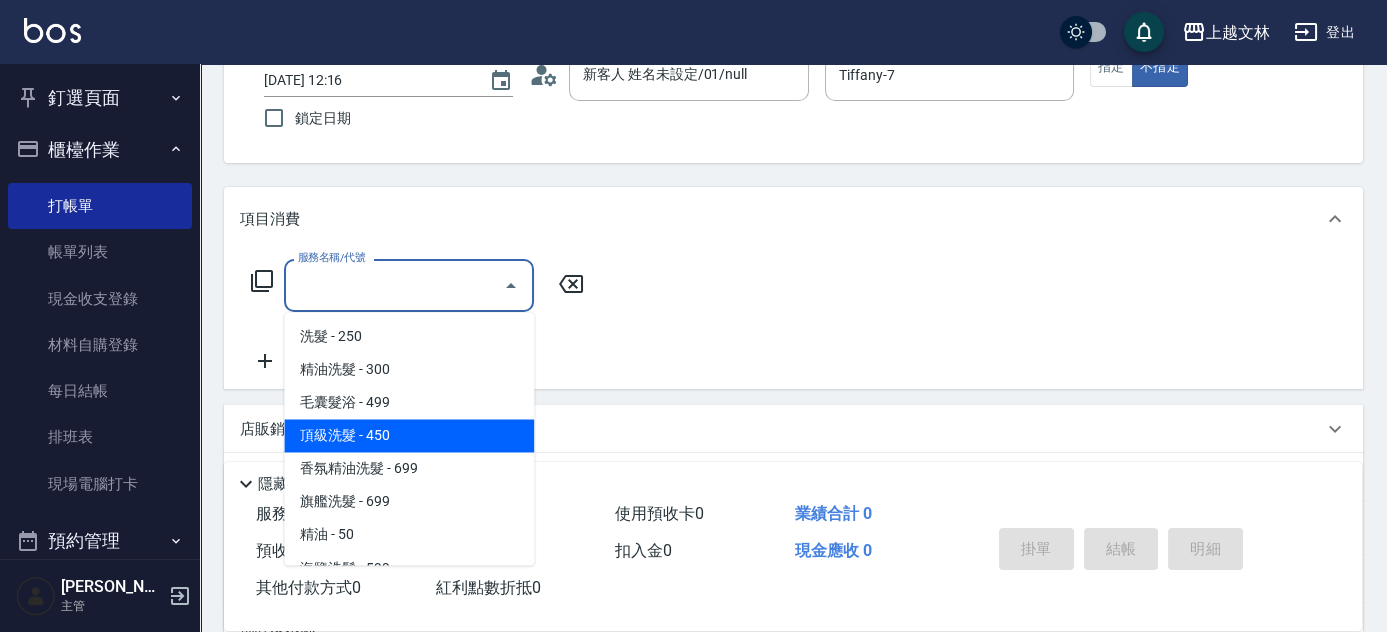 scroll, scrollTop: 442, scrollLeft: 0, axis: vertical 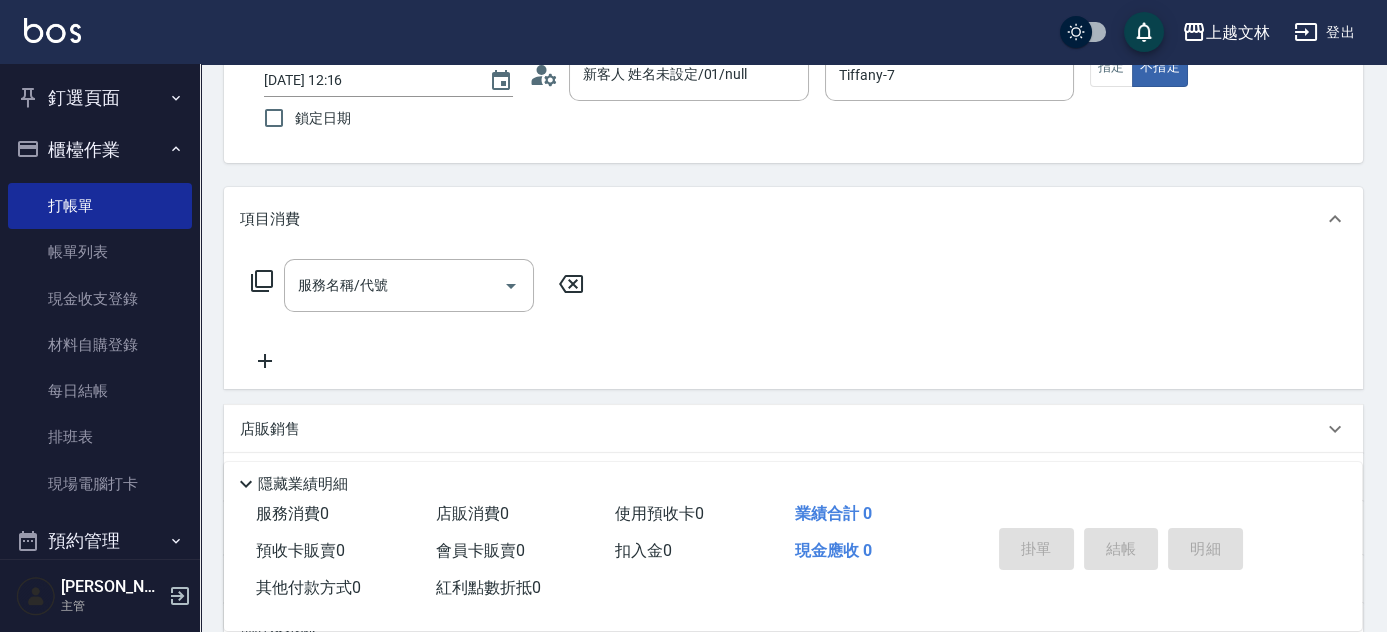 click on "服務名稱/代號 服務名稱/代號" at bounding box center [418, 285] 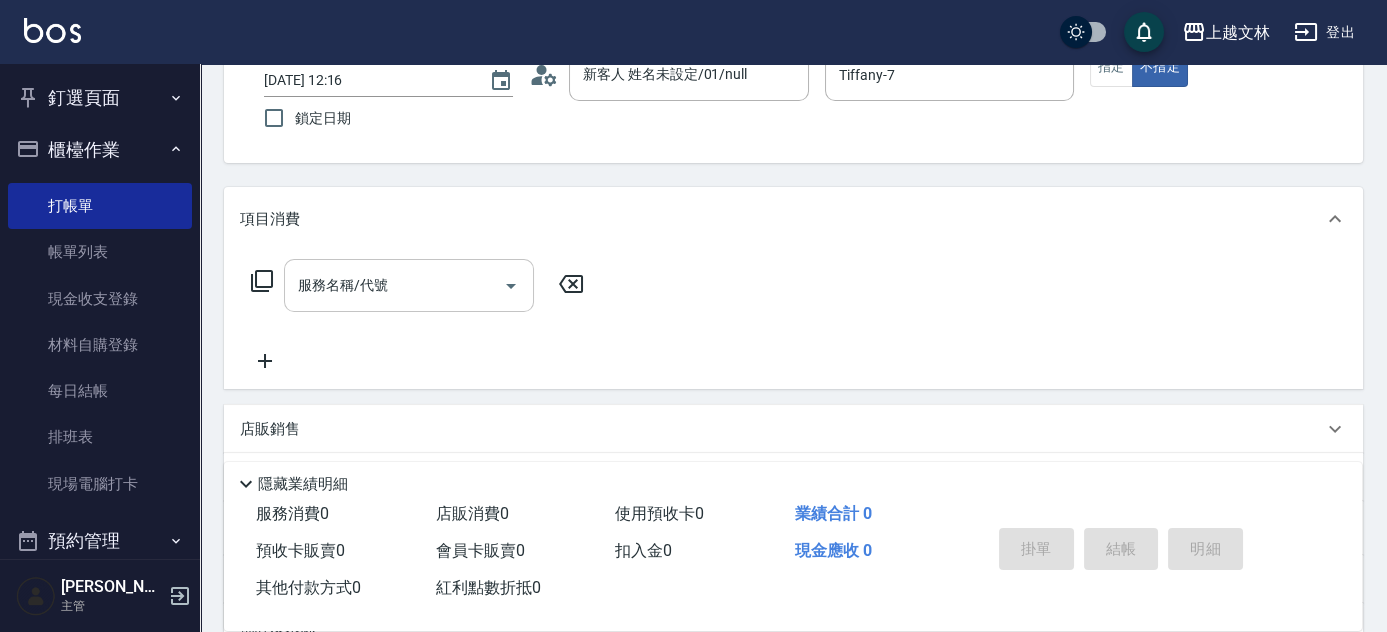 click on "服務名稱/代號" at bounding box center [394, 285] 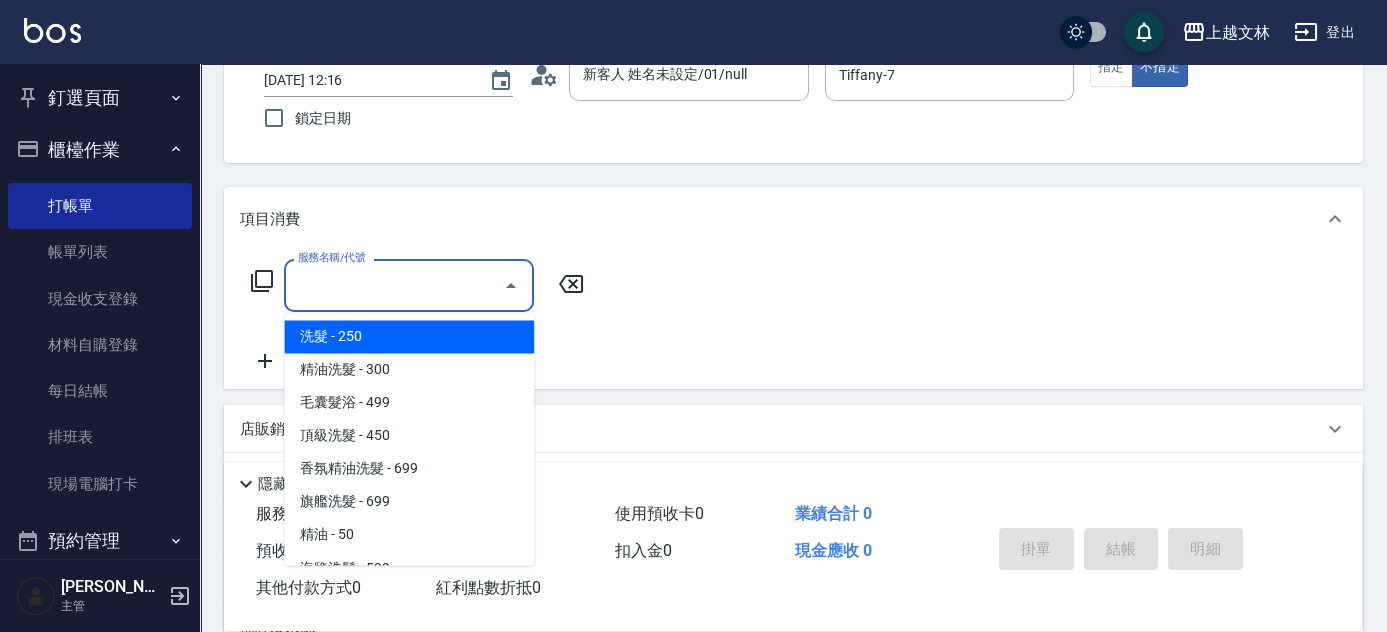click on "洗髮 - 250" at bounding box center (409, 336) 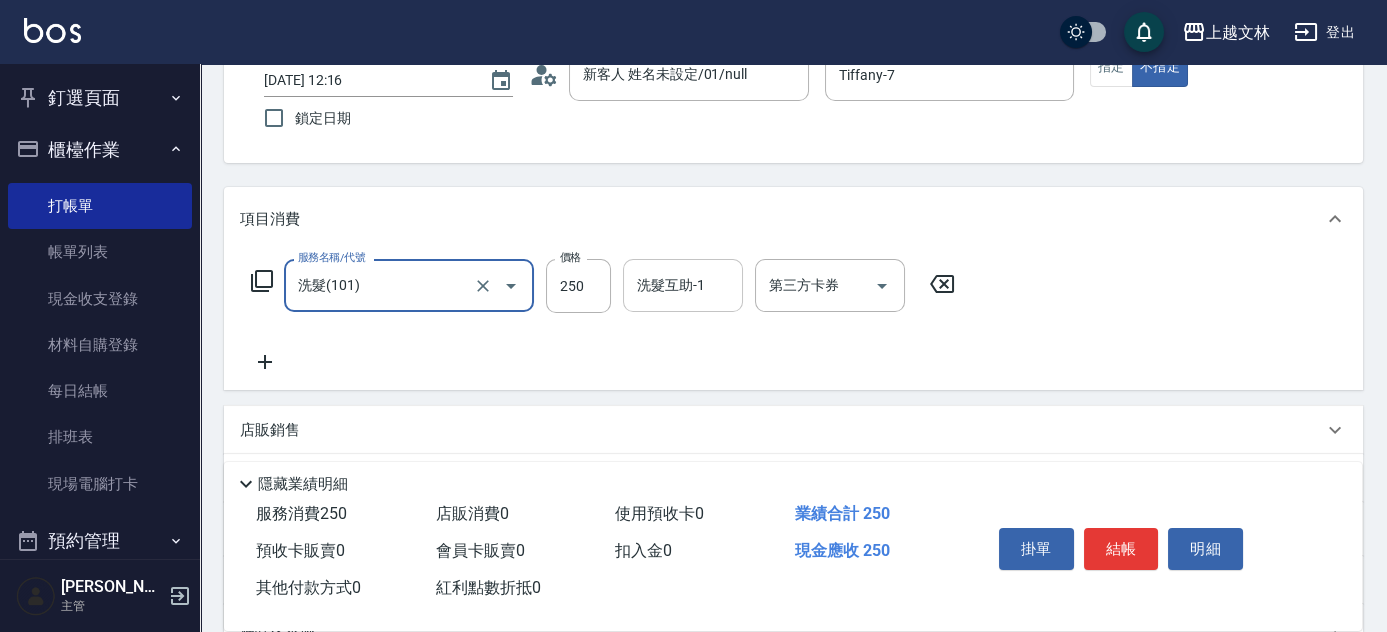 click on "洗髮互助-1" at bounding box center (683, 285) 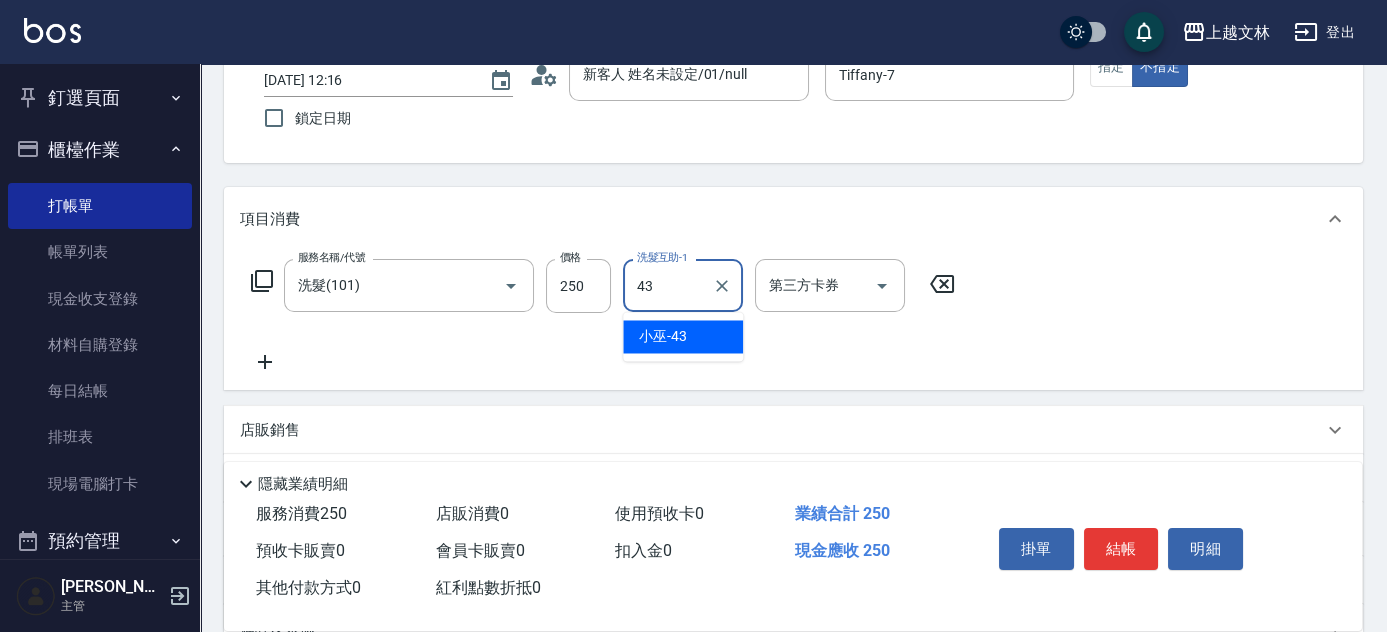 click on "小巫 -43" at bounding box center [683, 336] 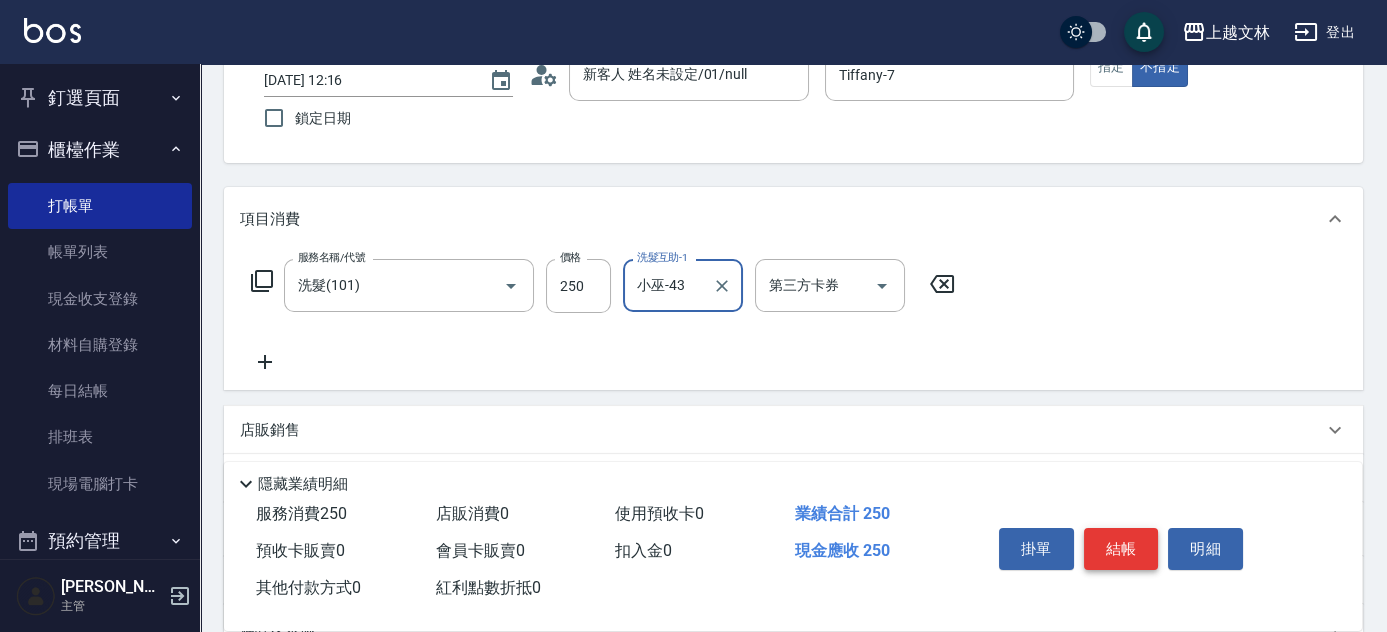type on "小巫-43" 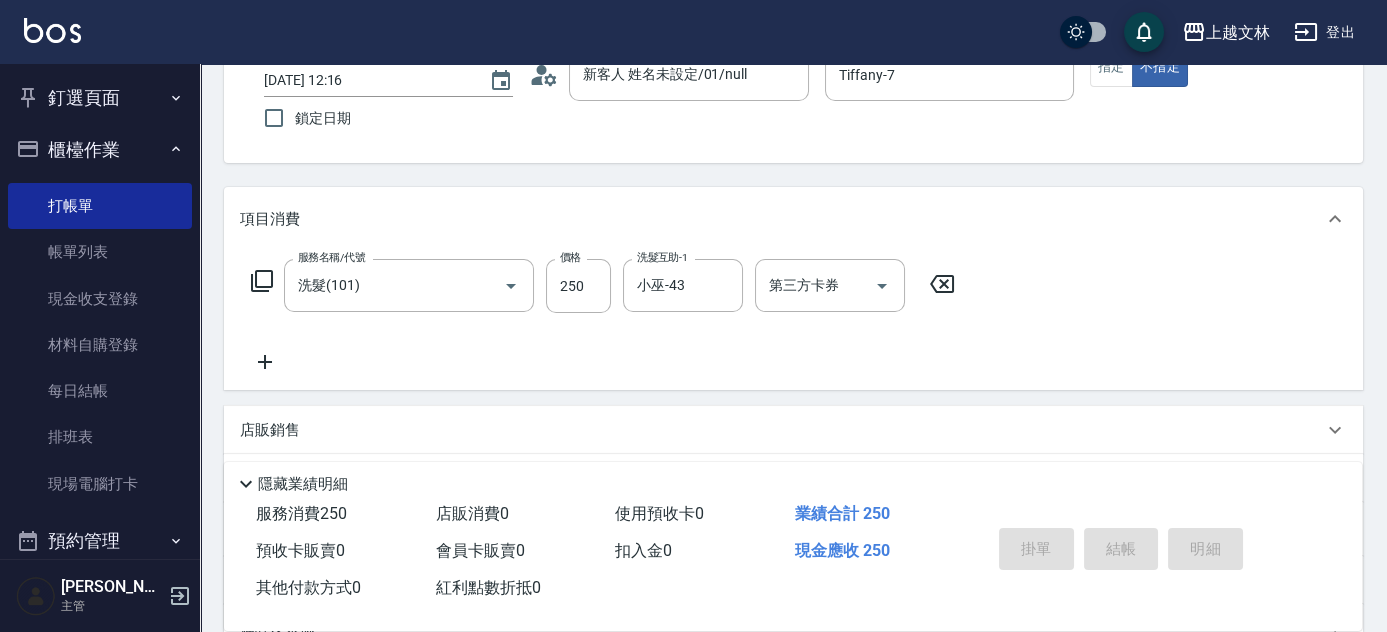 type on "[DATE] 12:18" 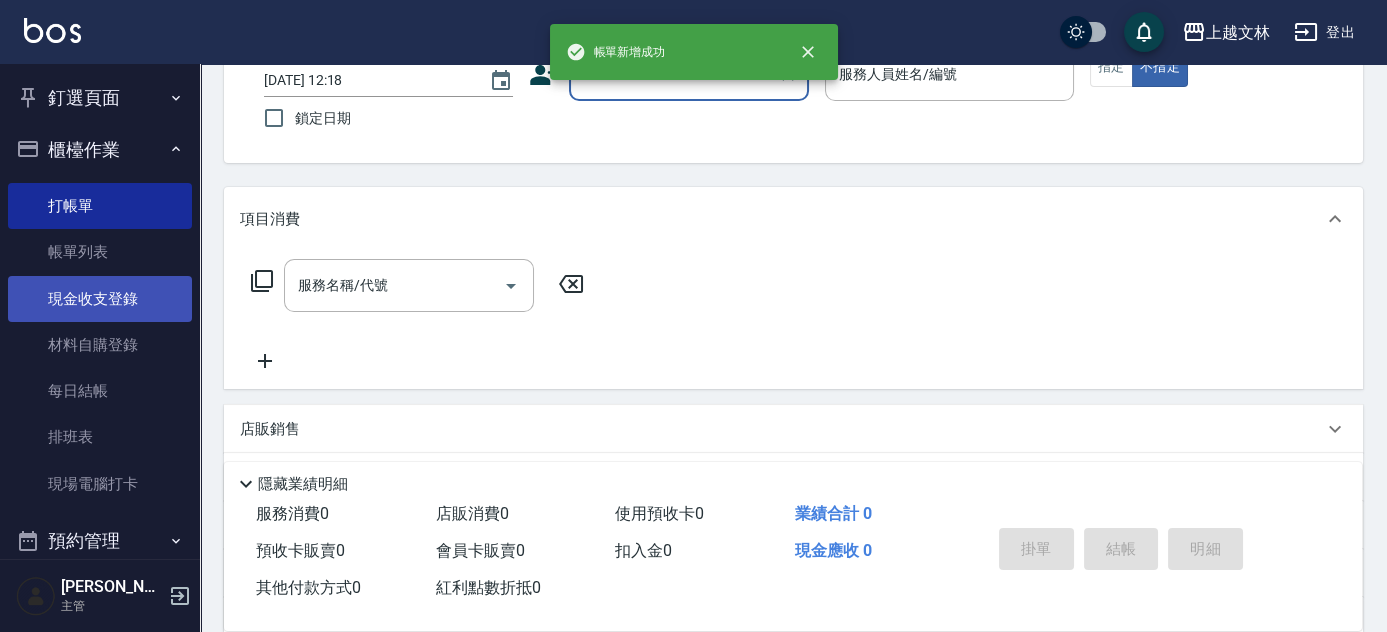 click on "現金收支登錄" at bounding box center [100, 299] 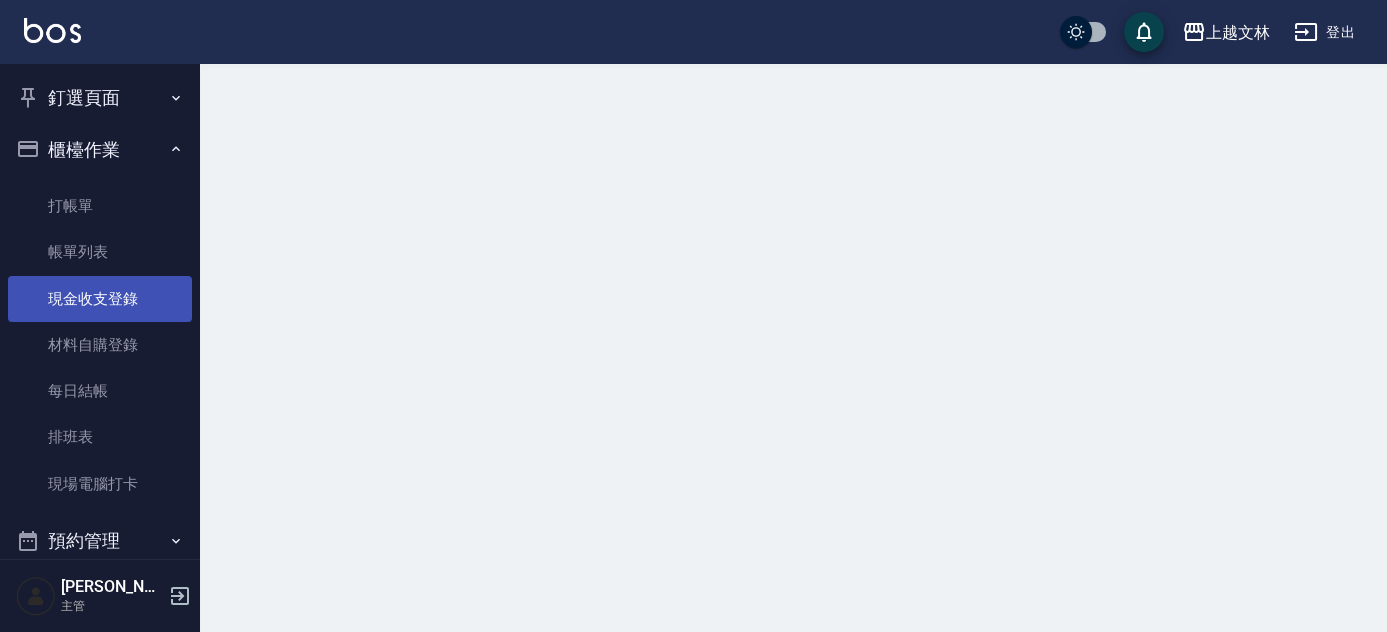 scroll, scrollTop: 0, scrollLeft: 0, axis: both 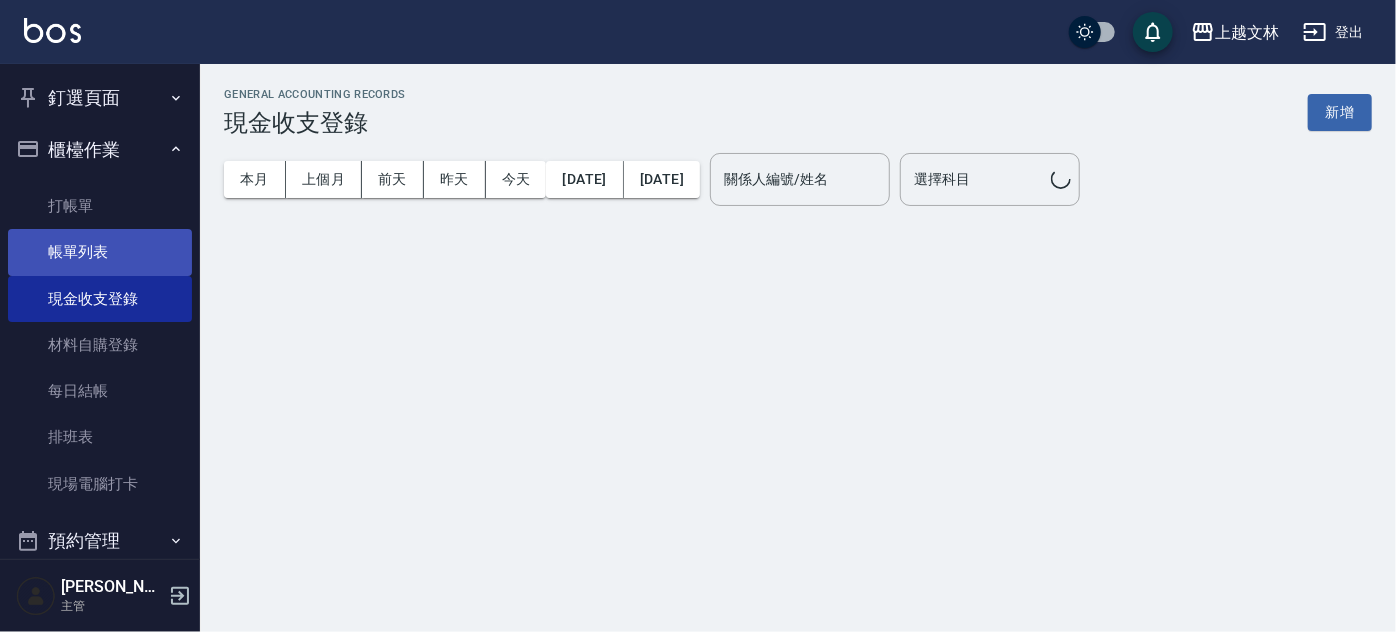 click on "帳單列表" at bounding box center (100, 252) 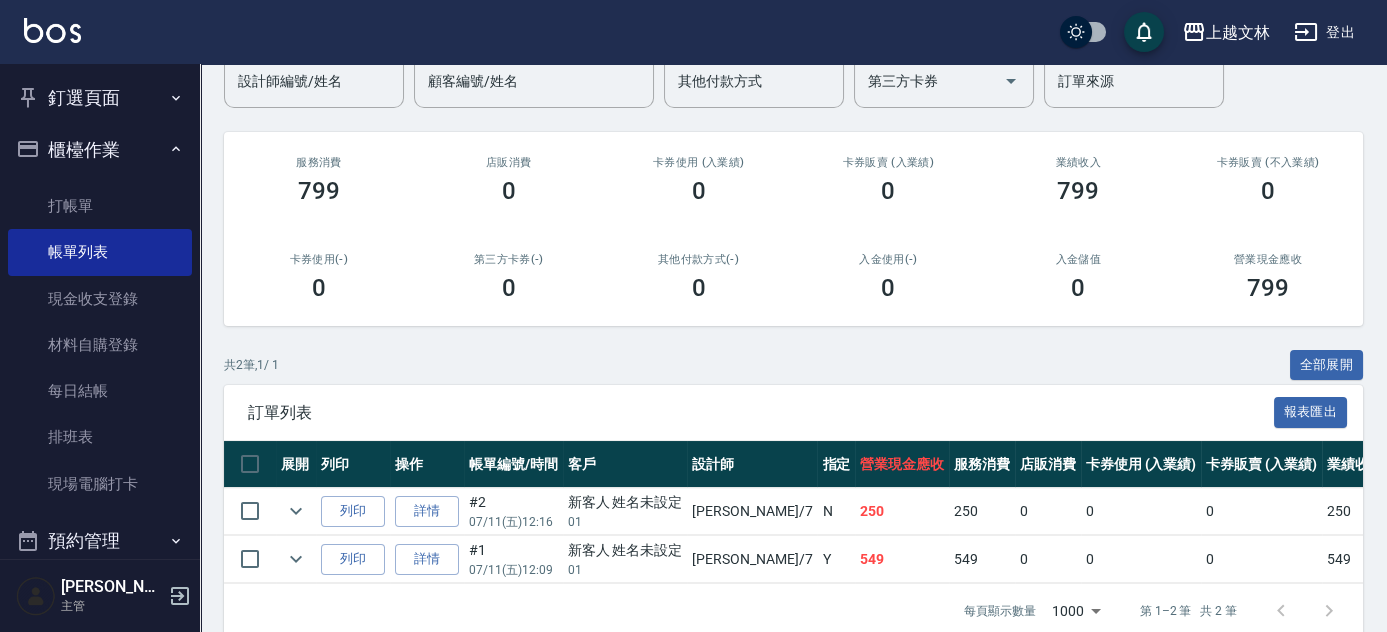scroll, scrollTop: 219, scrollLeft: 0, axis: vertical 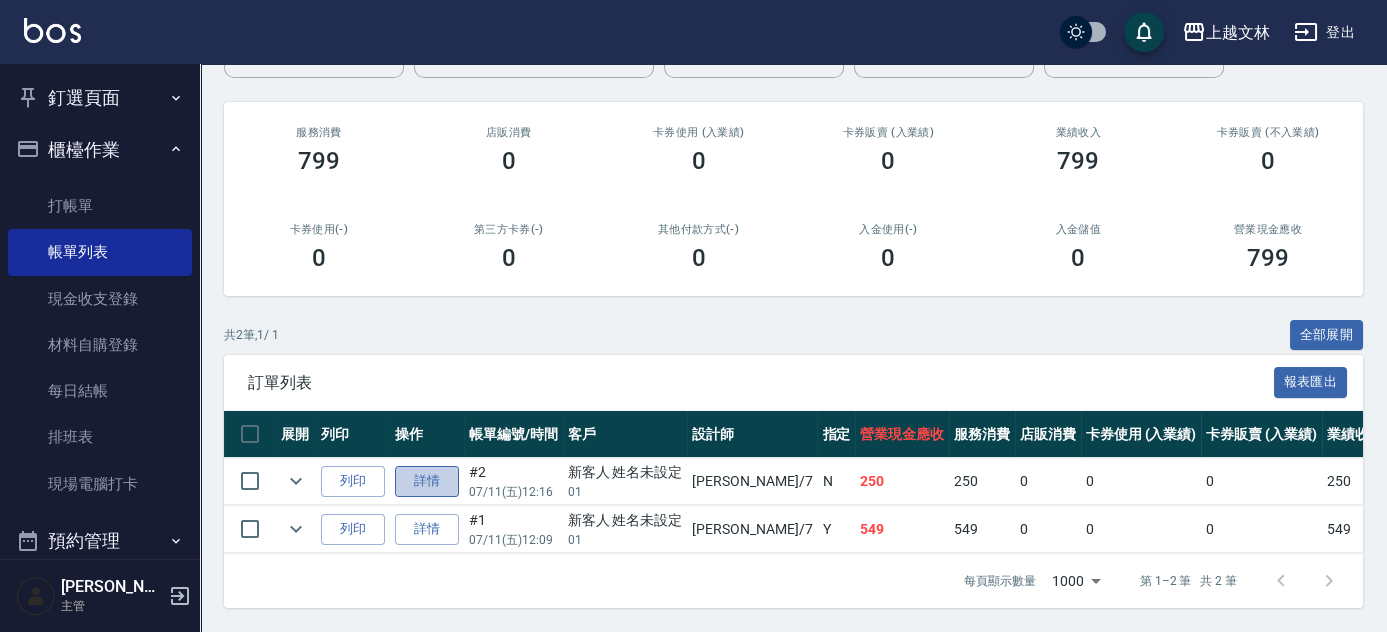 click on "詳情" at bounding box center (427, 481) 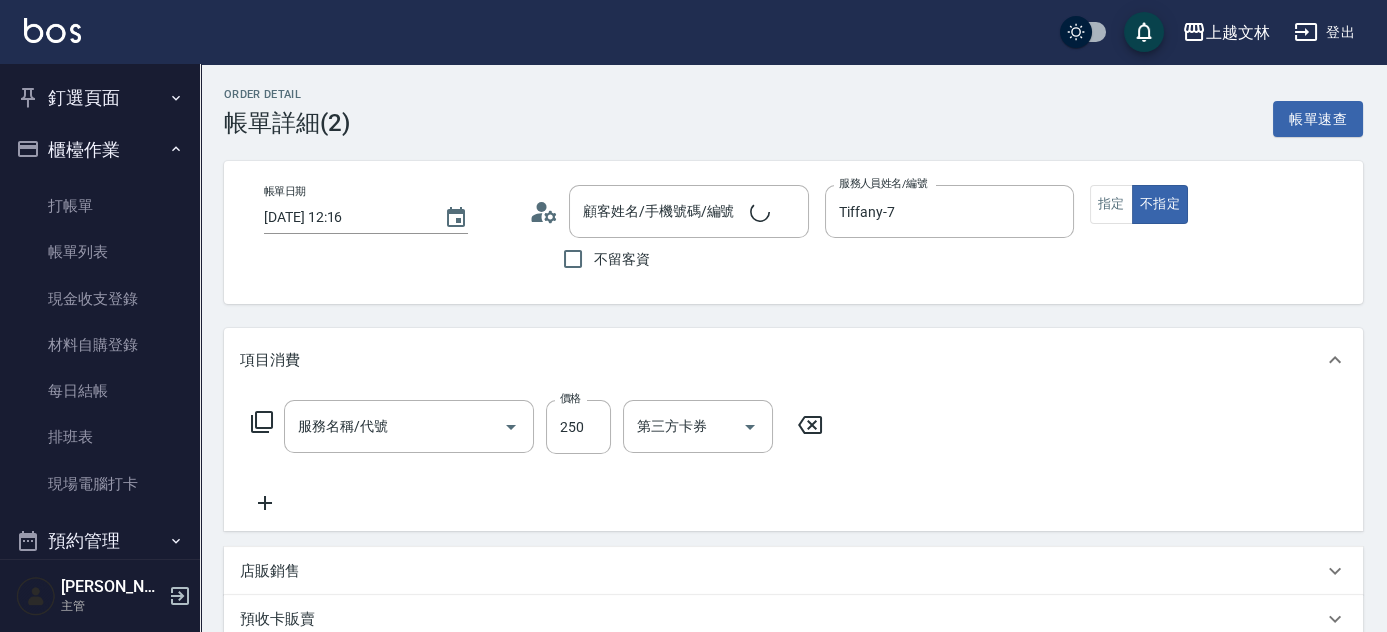 type on "[DATE] 12:16" 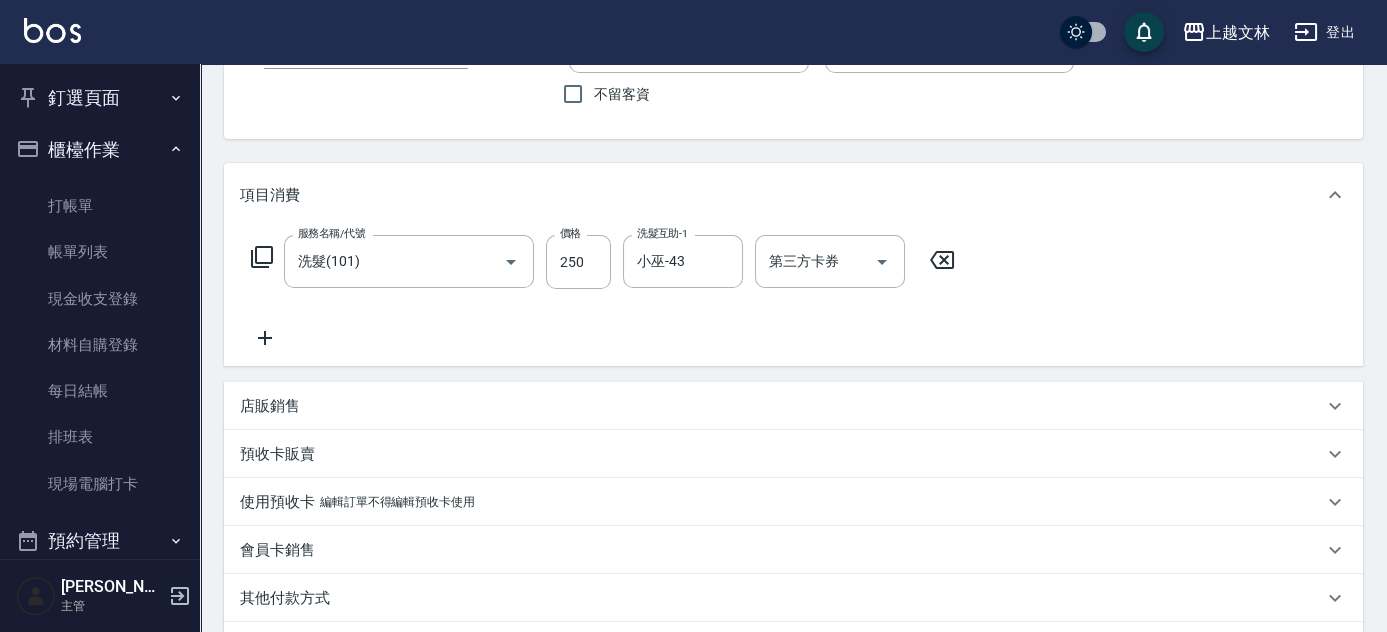 type on "洗髮(101)" 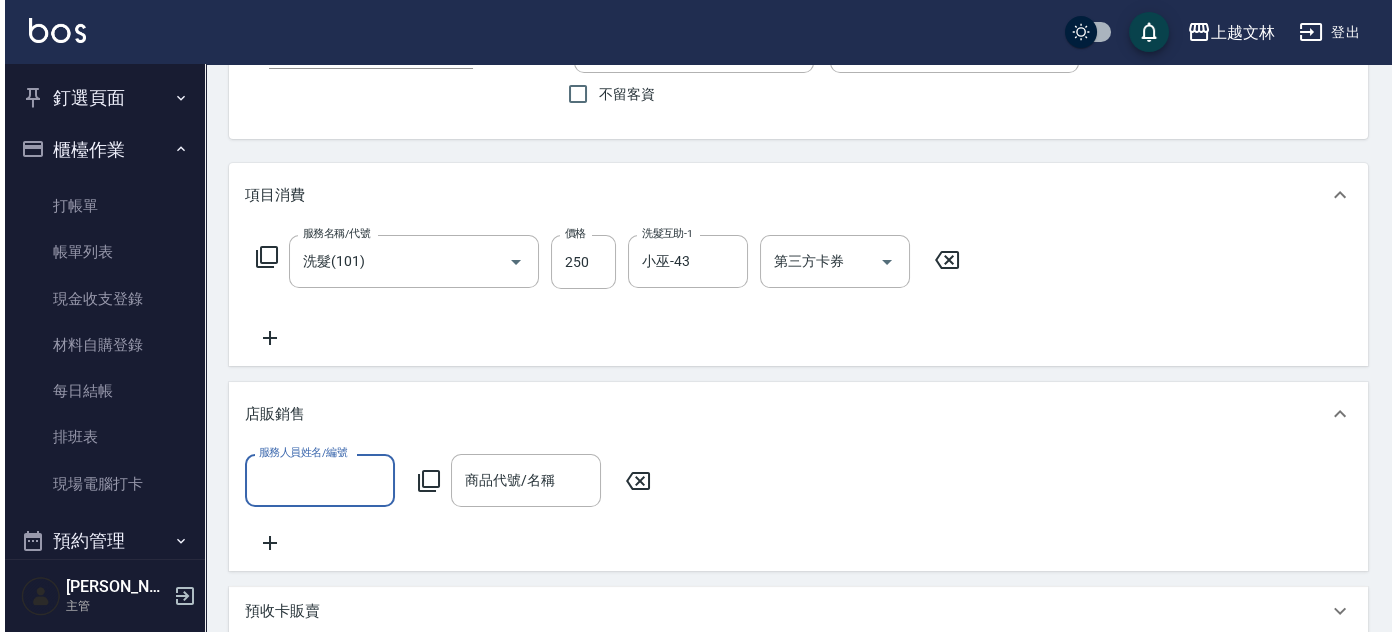 scroll, scrollTop: 0, scrollLeft: 0, axis: both 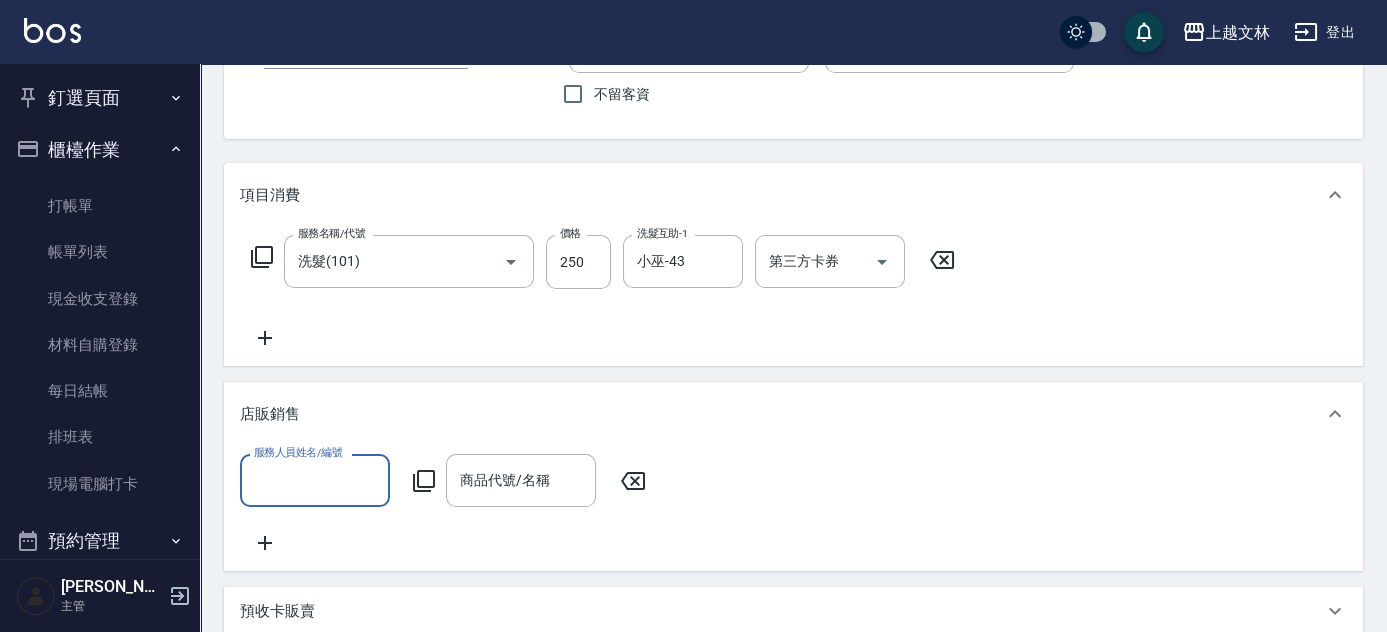 click on "服務人員姓名/編號" at bounding box center [315, 480] 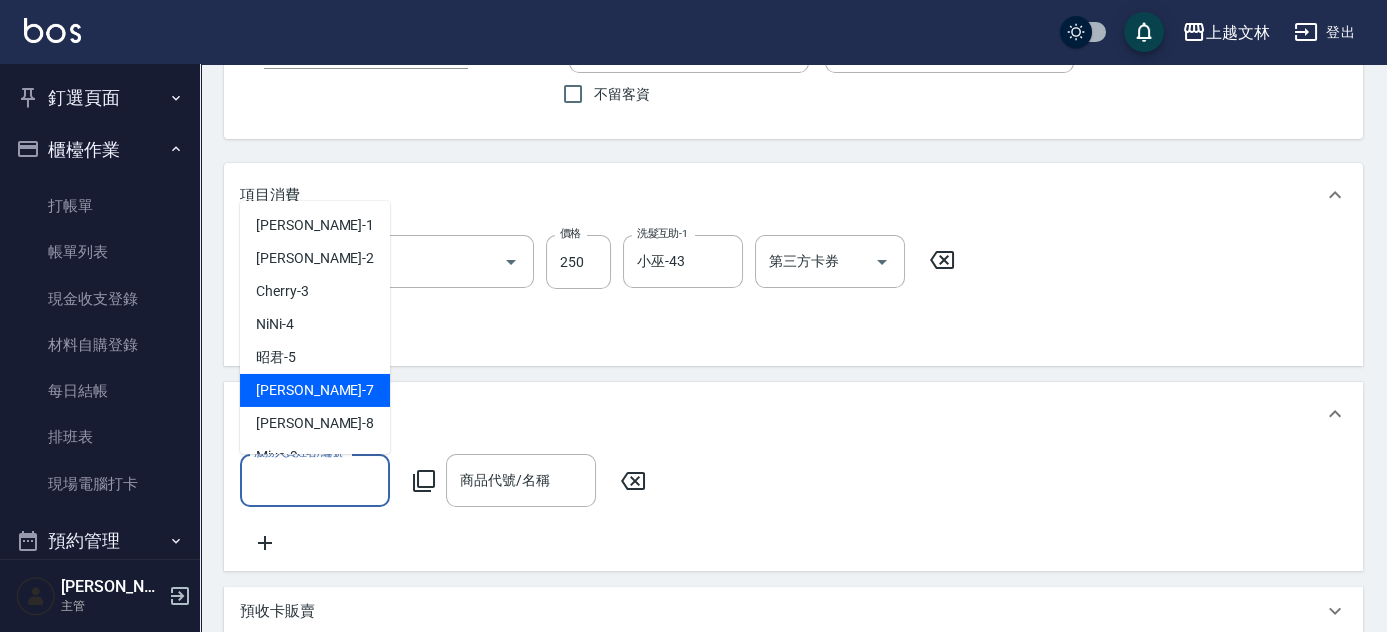click on "Tiffany -7" at bounding box center (315, 390) 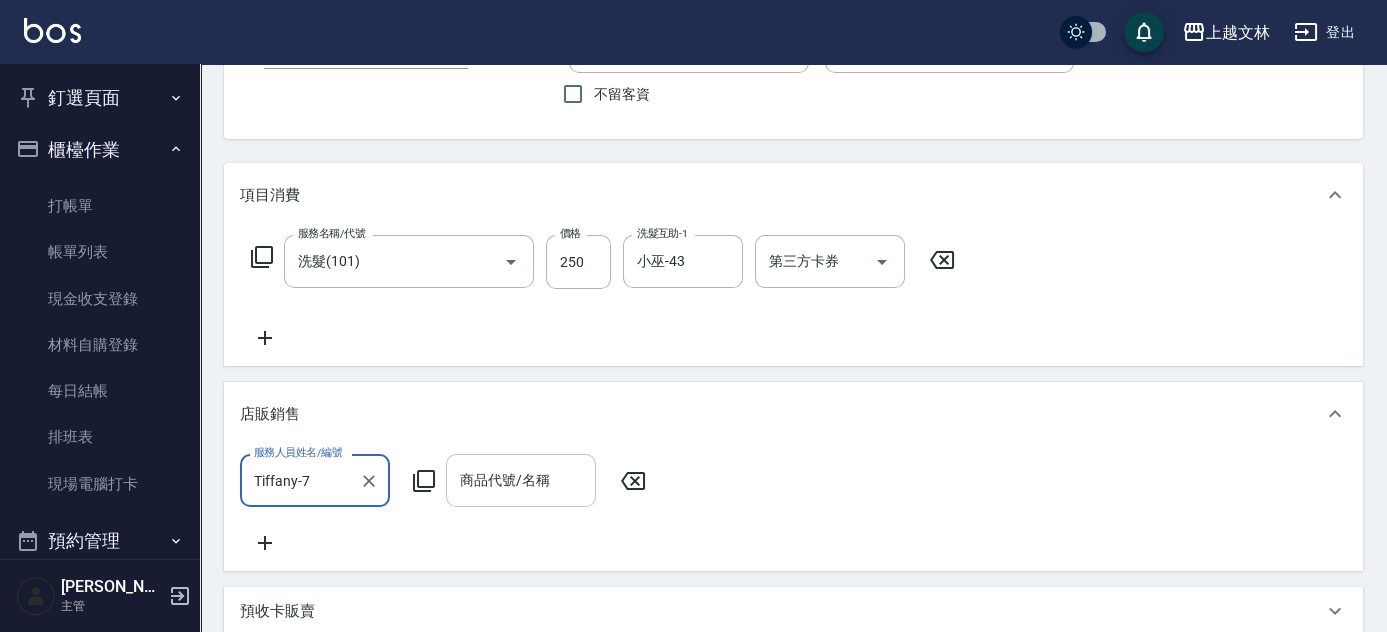 click on "商品代號/名稱 商品代號/名稱" at bounding box center (521, 480) 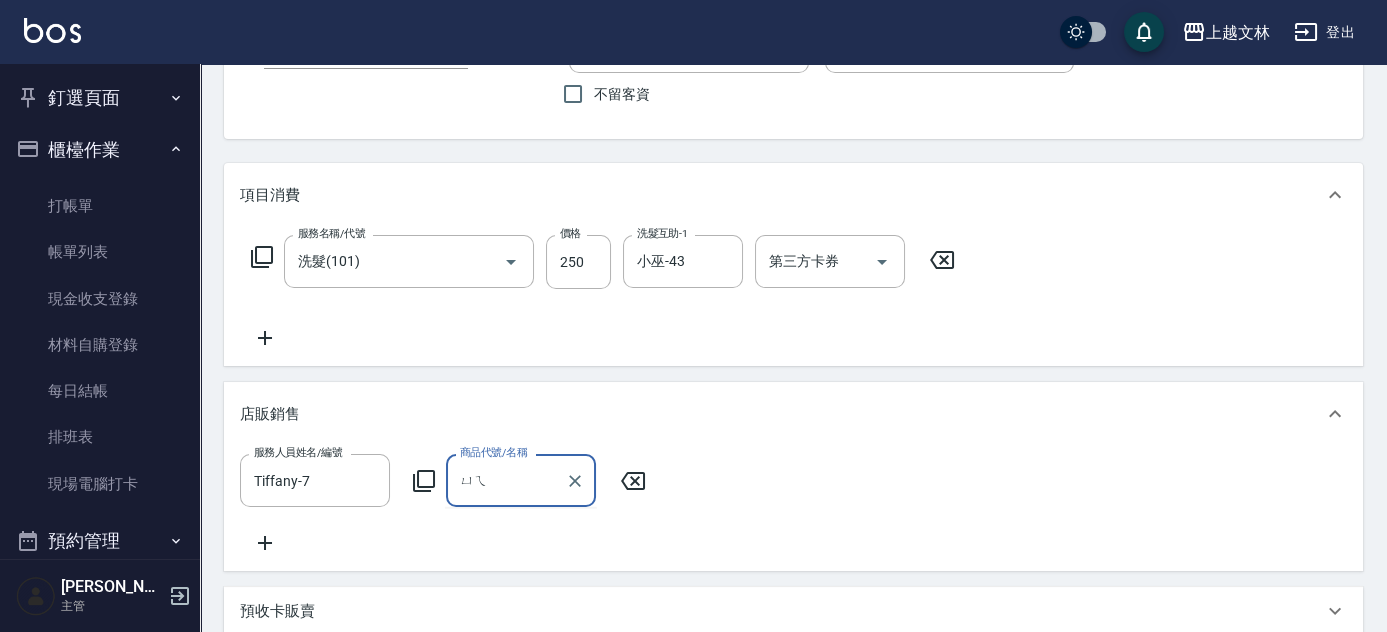 type on "ㄩ" 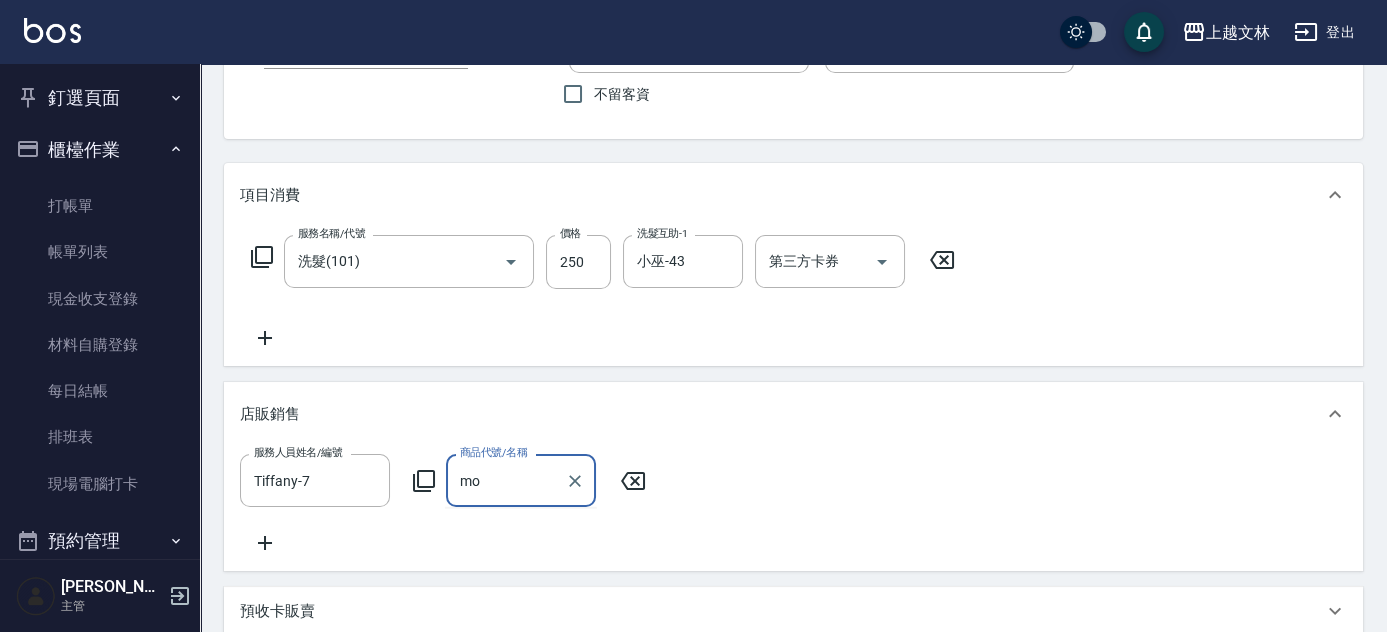 type on "m" 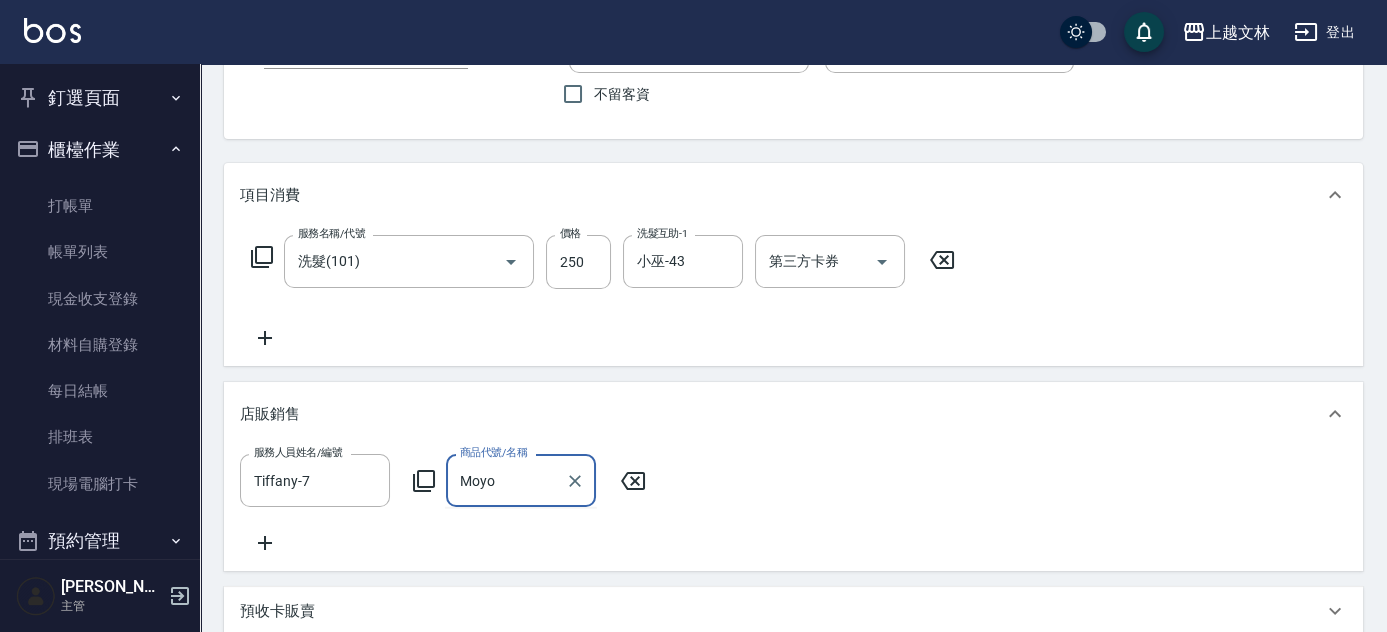 type on "Moyo" 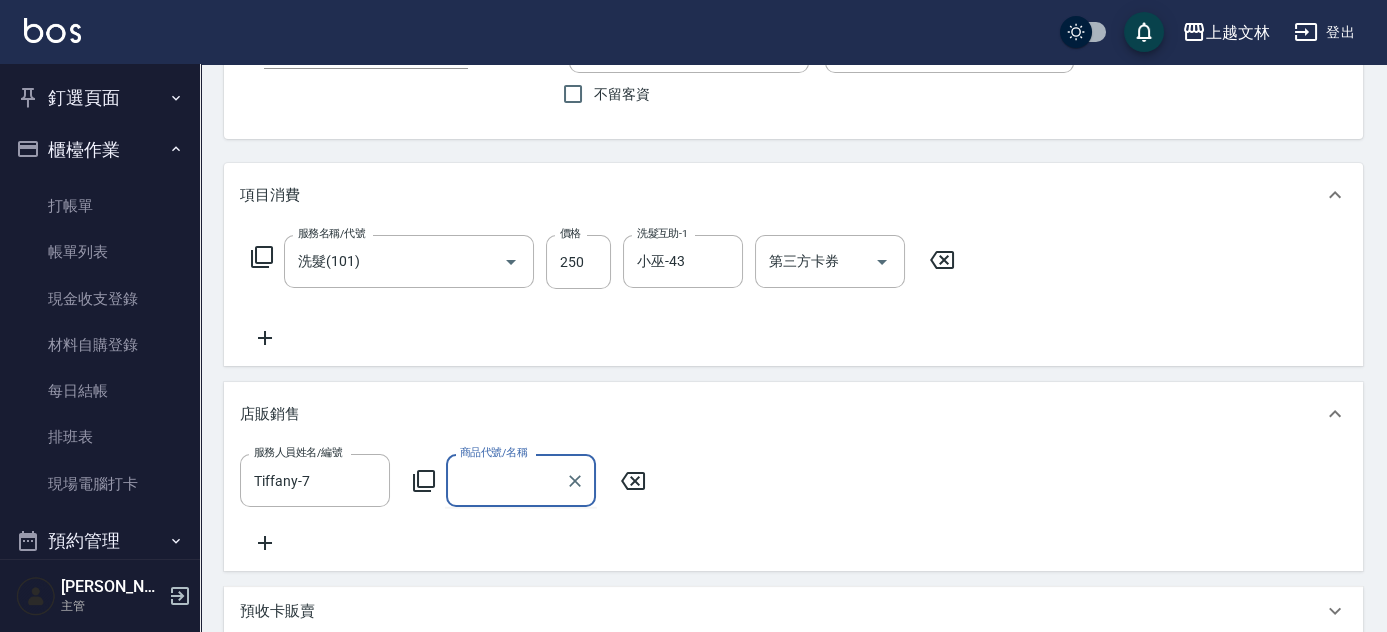 click 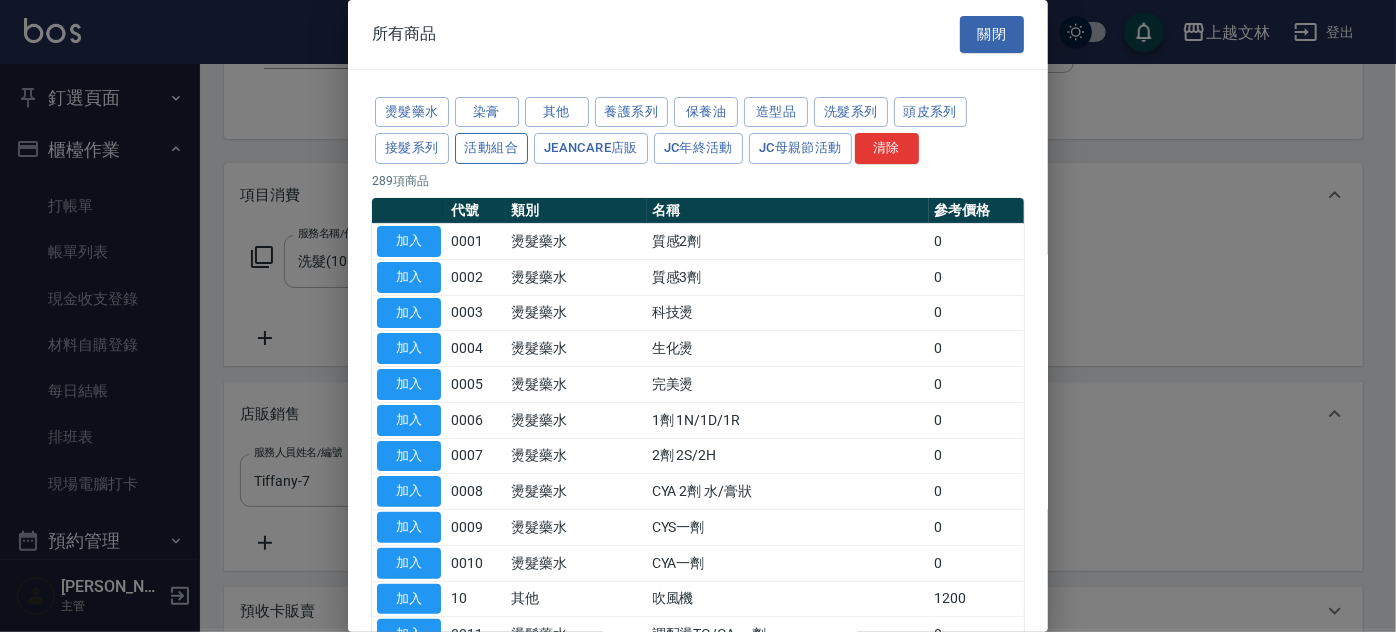 click on "活動組合" at bounding box center [492, 148] 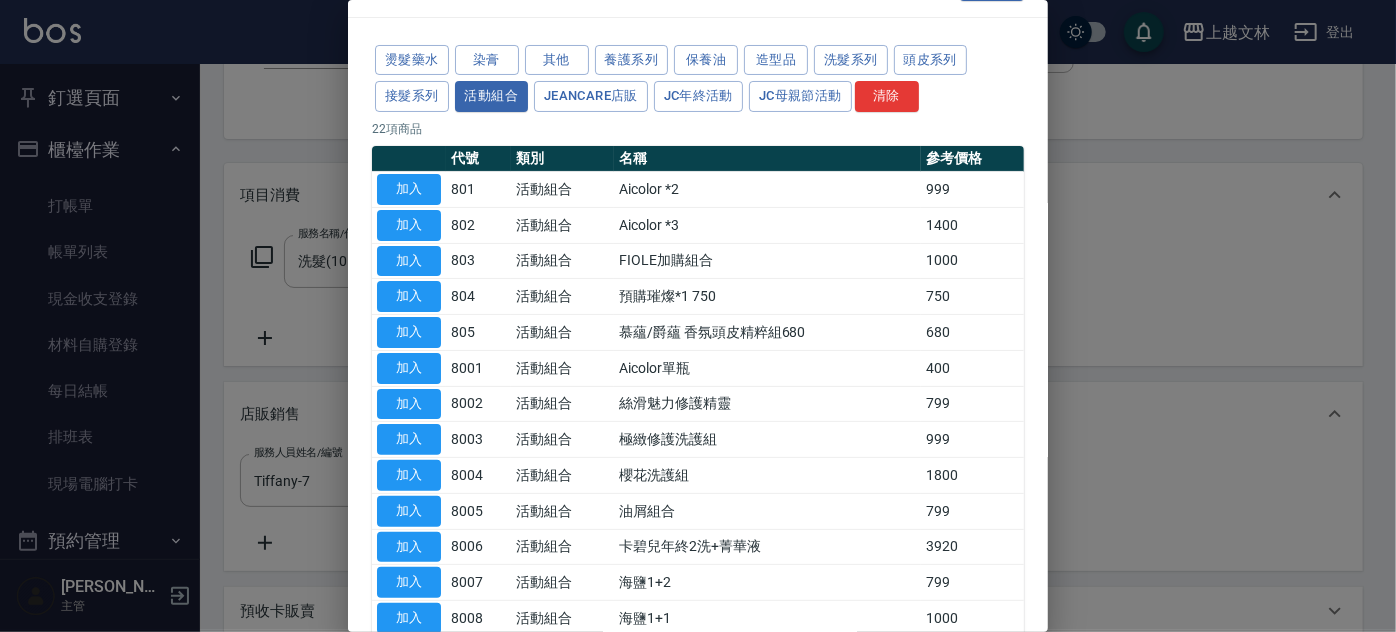 scroll, scrollTop: 72, scrollLeft: 0, axis: vertical 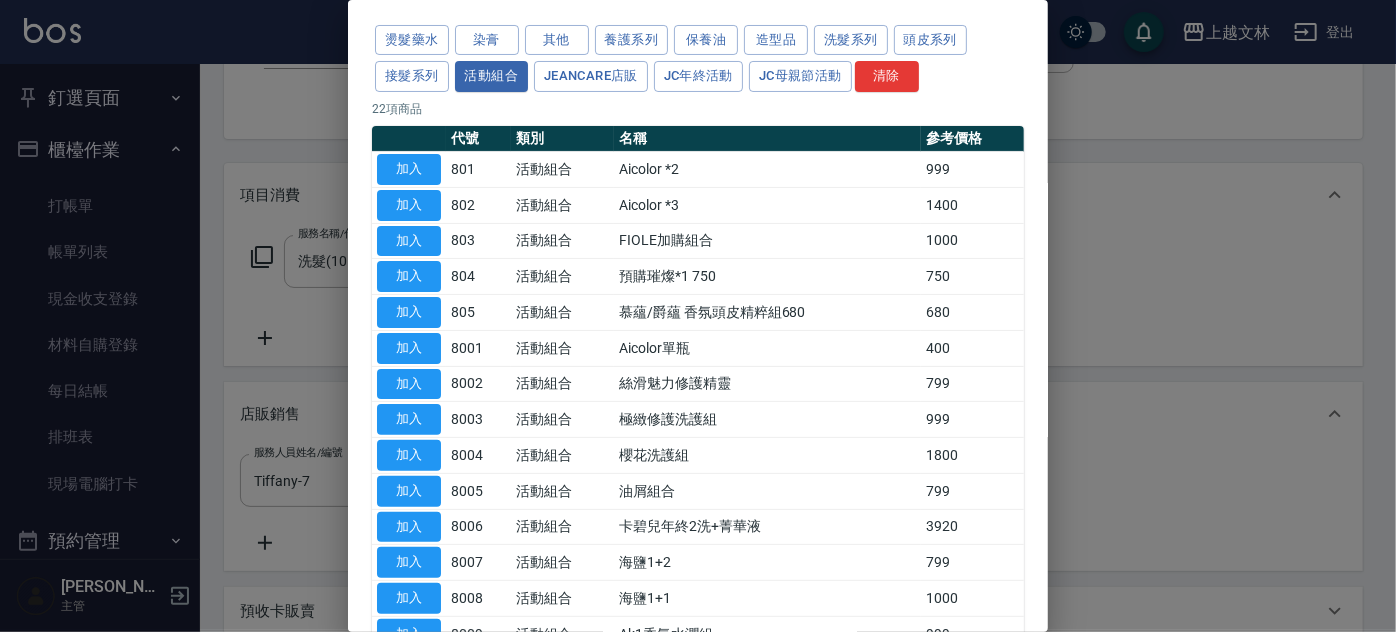 click on "燙髮藥水 染膏 其他 養護系列 保養油 造型品 洗髮系列 頭皮系列 接髮系列 活動組合 JeanCare店販 JC年終活動 JC母親節活動 清除 22  項商品 代號 類別 名稱 參考價格 加入 801 活動組合 Aicolor *2   999 加入 802 活動組合 Aicolor *3 1400 加入 803 活動組合 FIOLE加購組合 1000 加入 804 活動組合 預購璀燦*1  750 750 加入 805 活動組合 慕蘊/爵蘊 香氛頭皮精粹組680 680 加入 8001 活動組合 Aicolor單瓶 400 加入 8002 活動組合 絲滑魅力修護精靈 799 加入 8003 活動組合 極緻修護洗護組 999 加入 8004 活動組合 櫻花洗護組 1800 加入 8005 活動組合 油屑組合 799 加入 8006 活動組合 卡碧兒年終2洗+菁華液 3920 加入 8007 活動組合 海鹽1+2 799 加入 8008 活動組合 海鹽1+1 1000 加入 8009 活動組合 Ak1香氛水潤組 999 加入 8010 活動組合 沐宥洗護組 800 加入 8011 活動組合 卡碧兒年終洗+修（洗） 1960 加入 8012 活動組合 2960 加入" at bounding box center (698, 480) 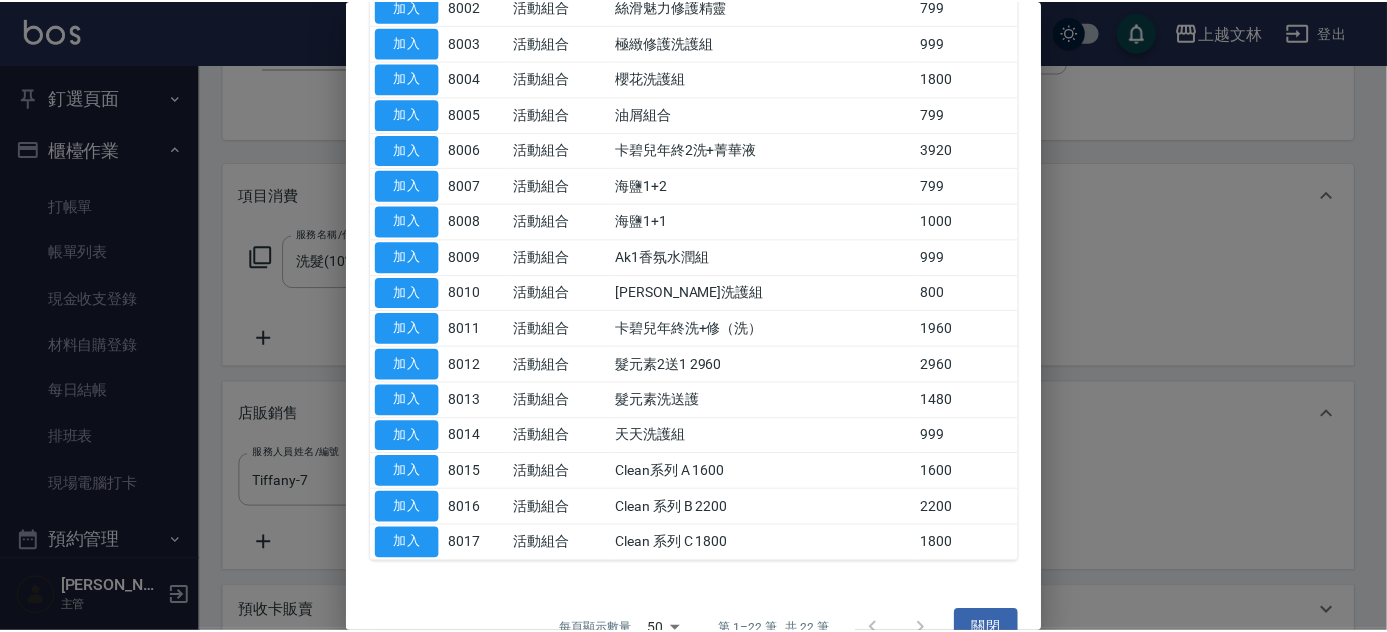 scroll, scrollTop: 469, scrollLeft: 0, axis: vertical 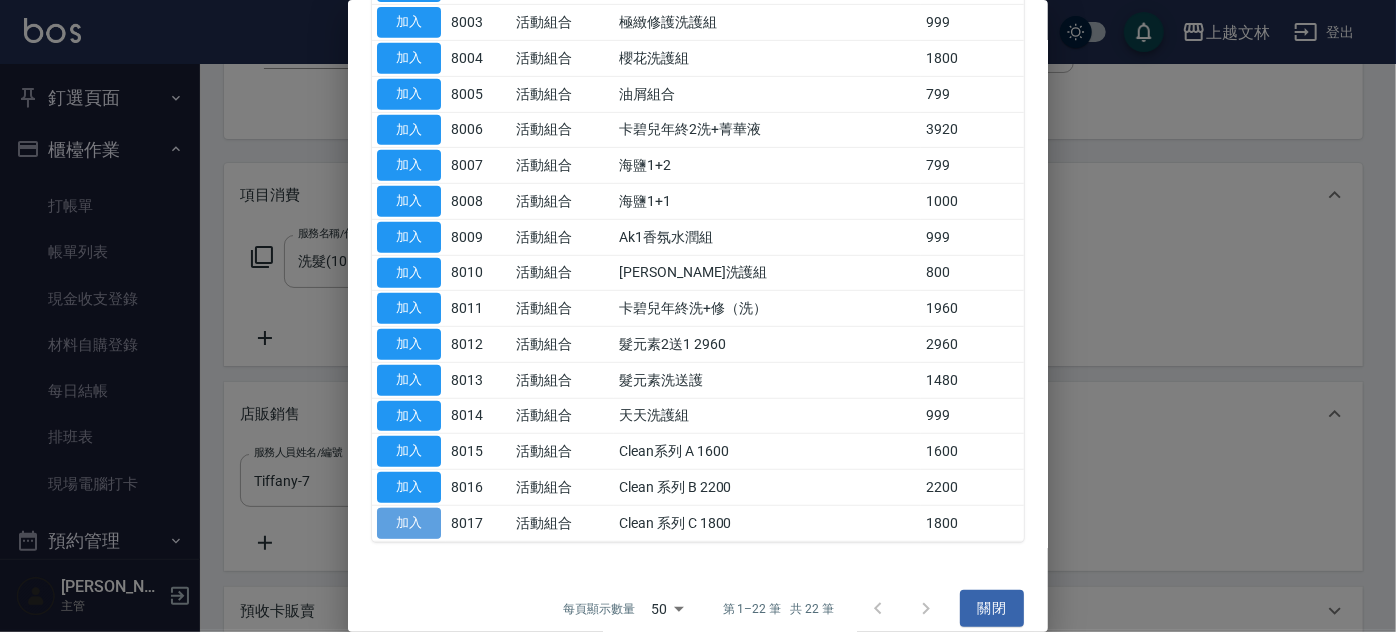 click on "加入" at bounding box center [409, 523] 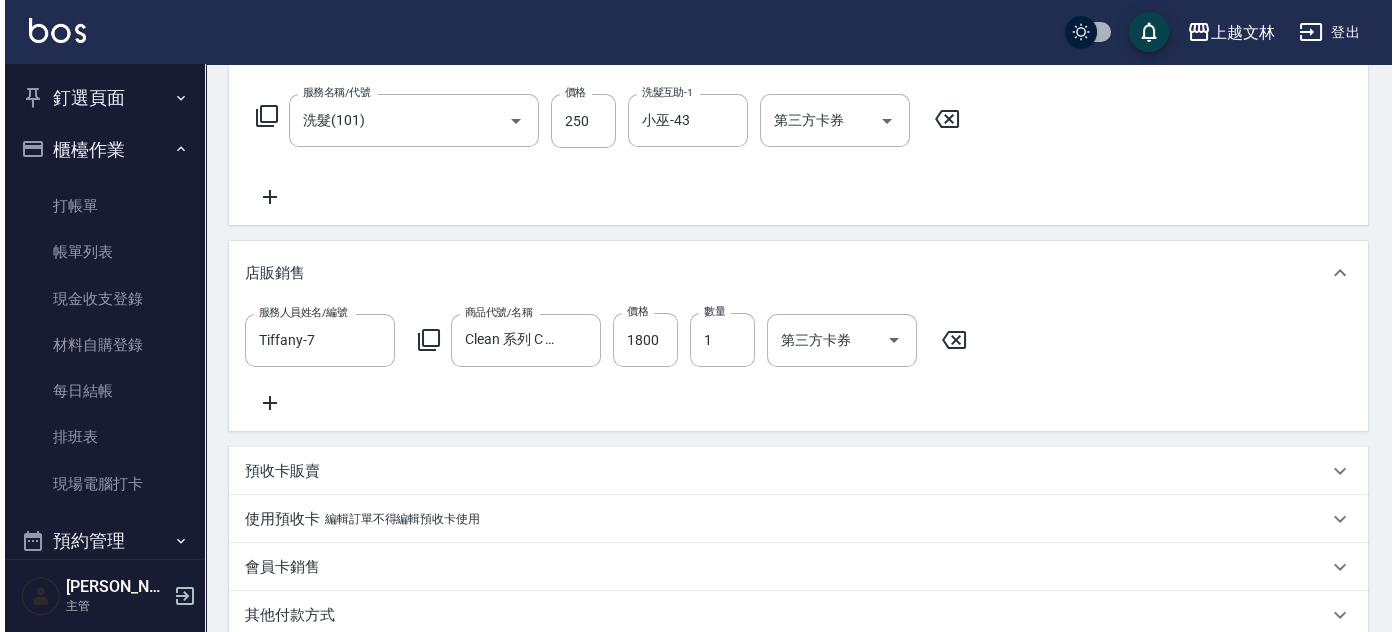 scroll, scrollTop: 309, scrollLeft: 0, axis: vertical 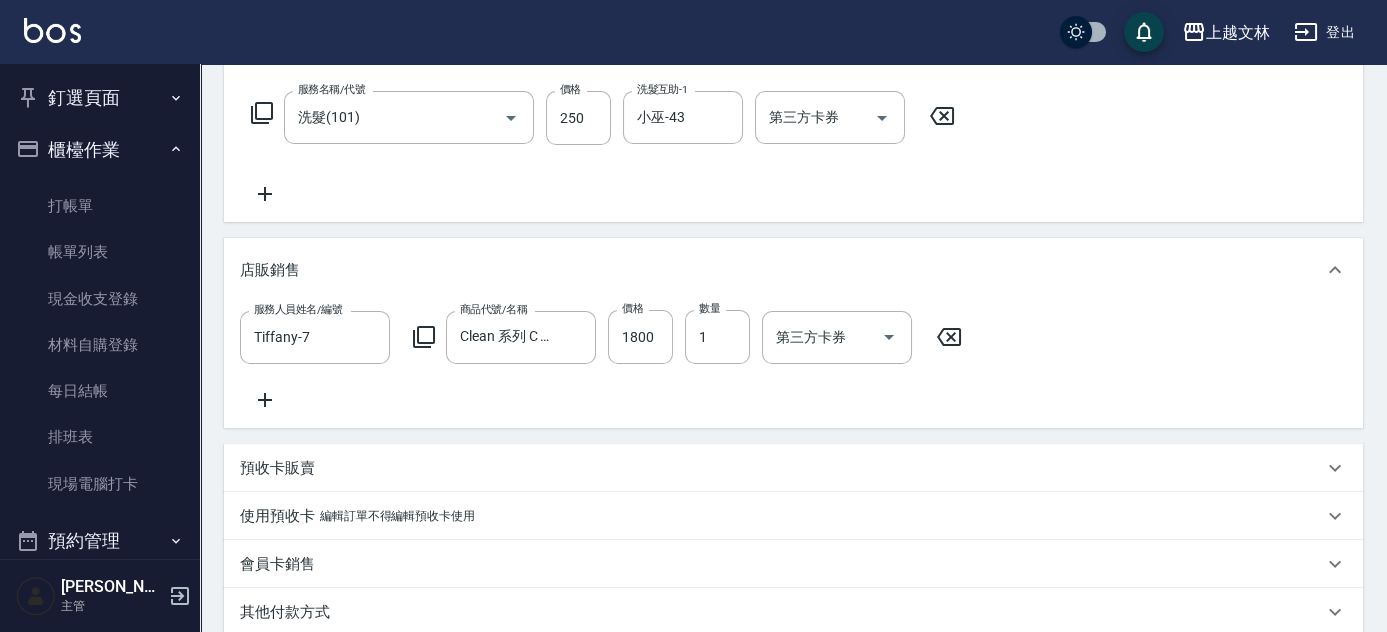click 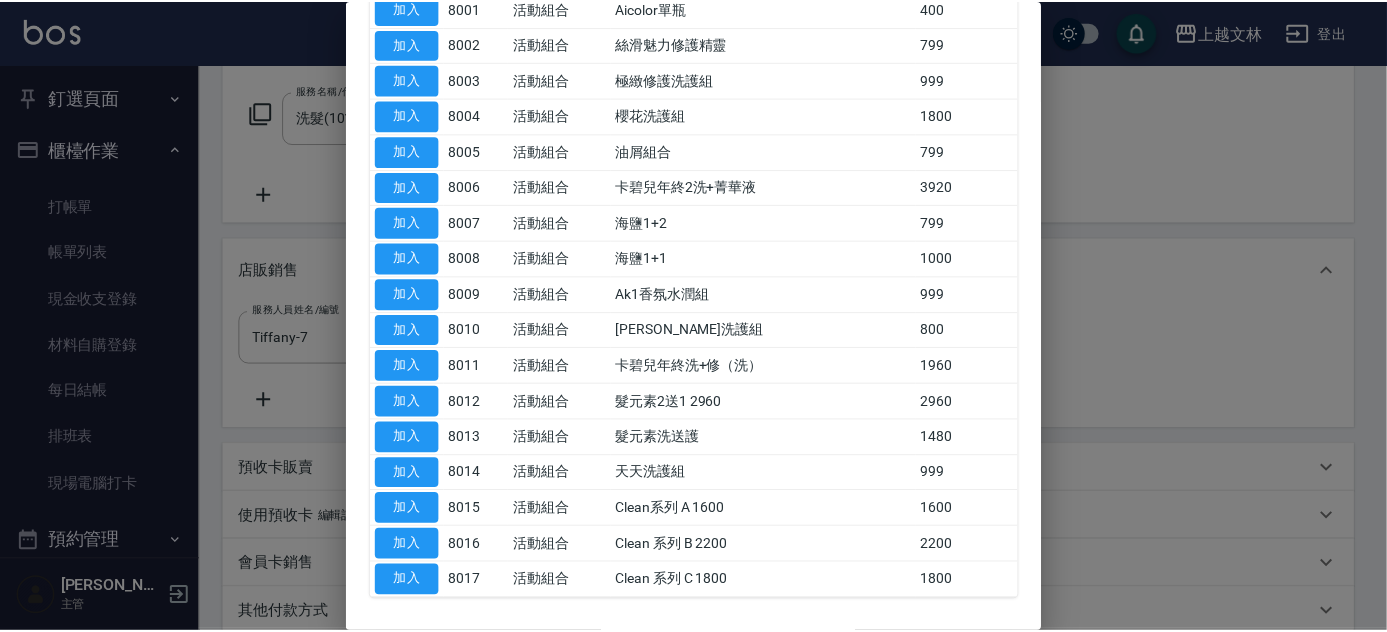 scroll, scrollTop: 481, scrollLeft: 0, axis: vertical 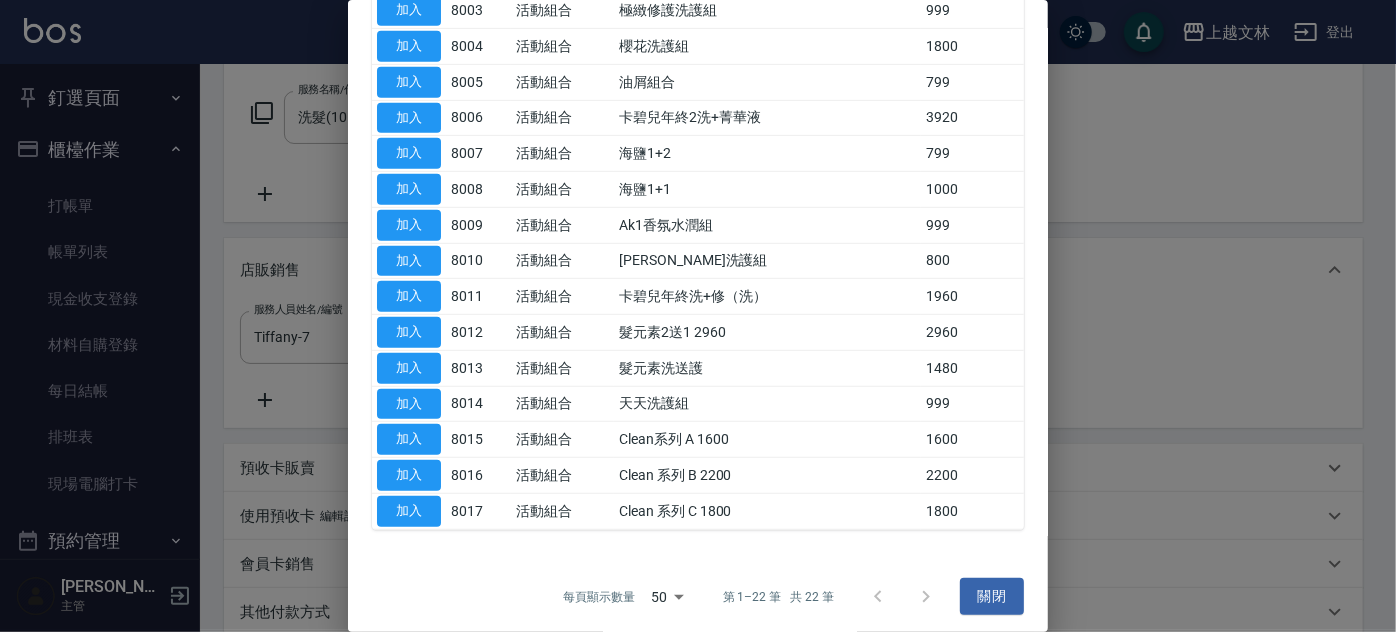 click on "關閉" at bounding box center [992, 596] 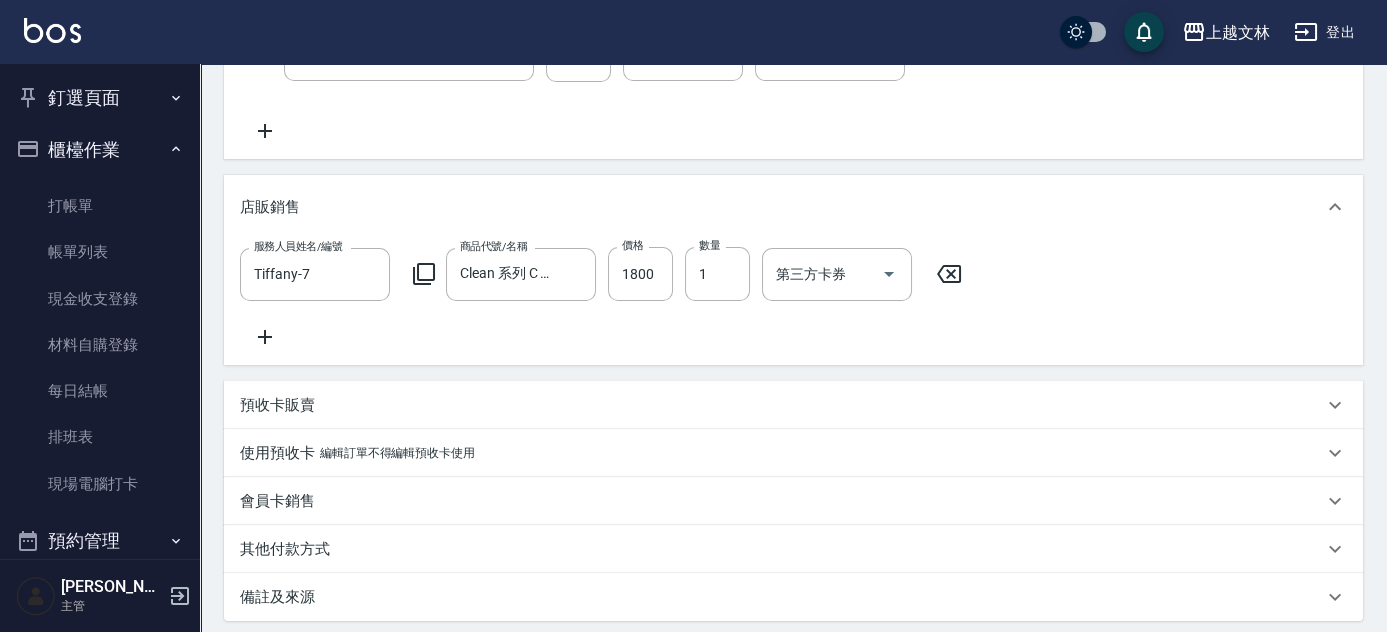 scroll, scrollTop: 416, scrollLeft: 0, axis: vertical 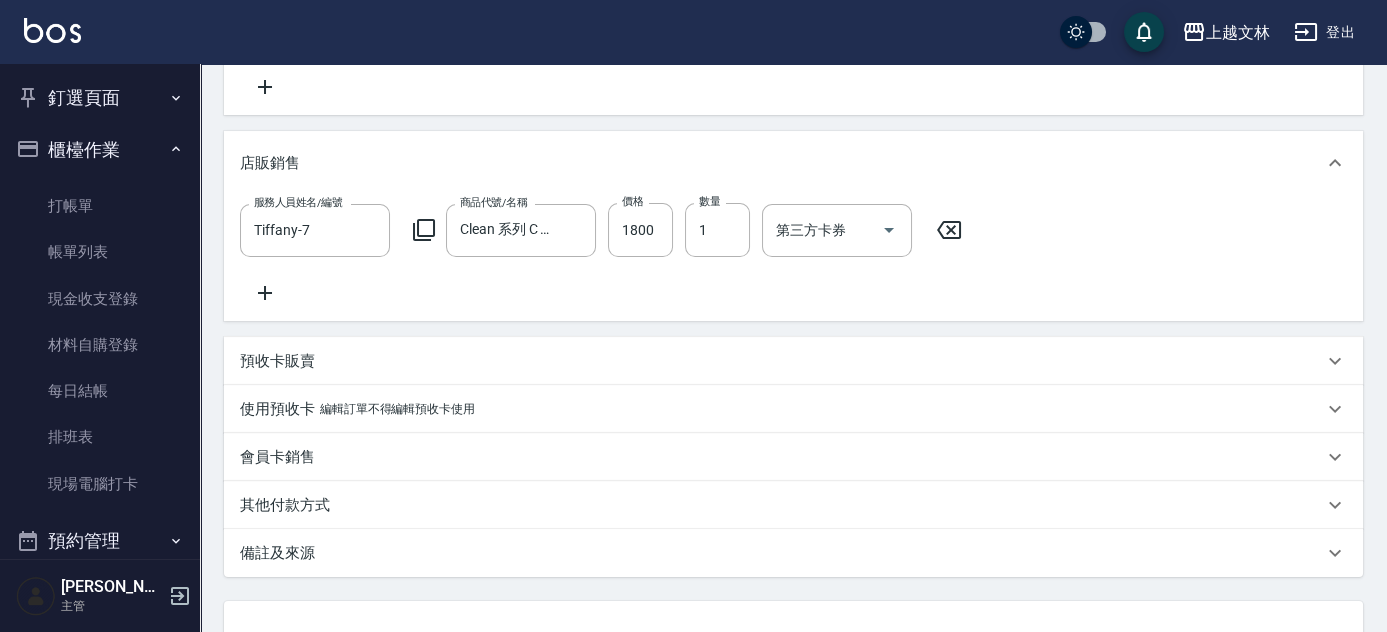 drag, startPoint x: 1360, startPoint y: 394, endPoint x: 1381, endPoint y: 293, distance: 103.16007 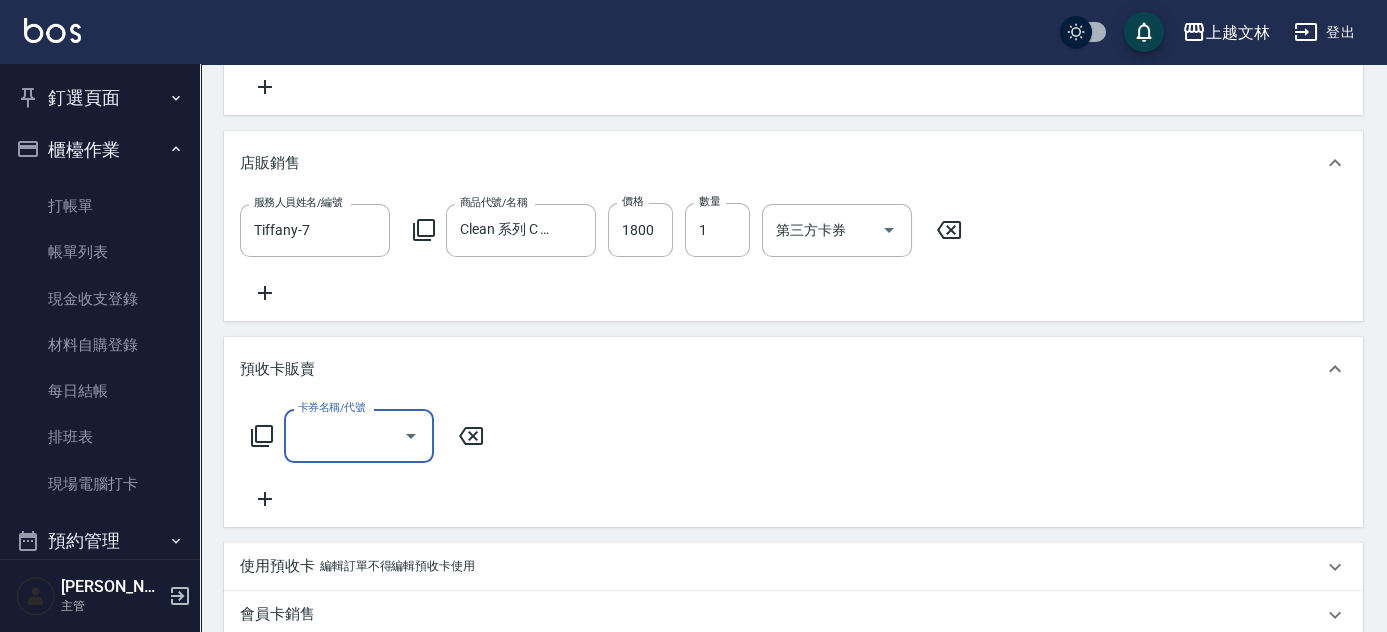 scroll, scrollTop: 0, scrollLeft: 0, axis: both 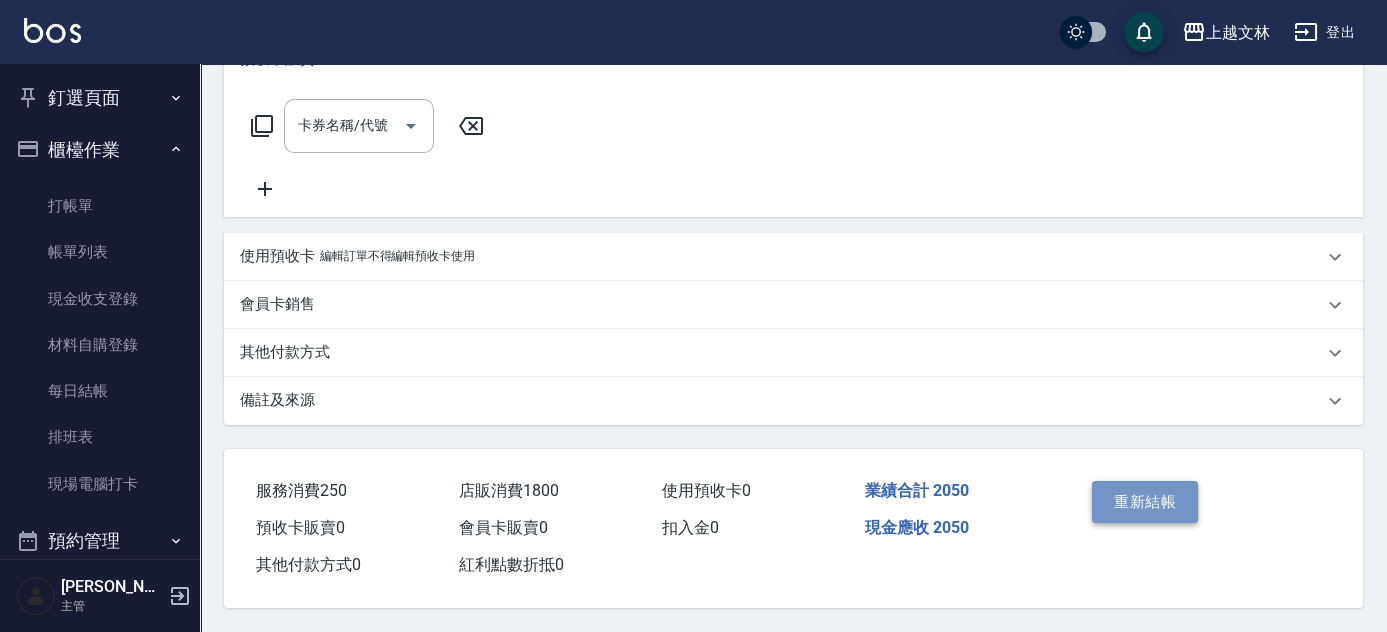 click on "重新結帳" at bounding box center (1145, 502) 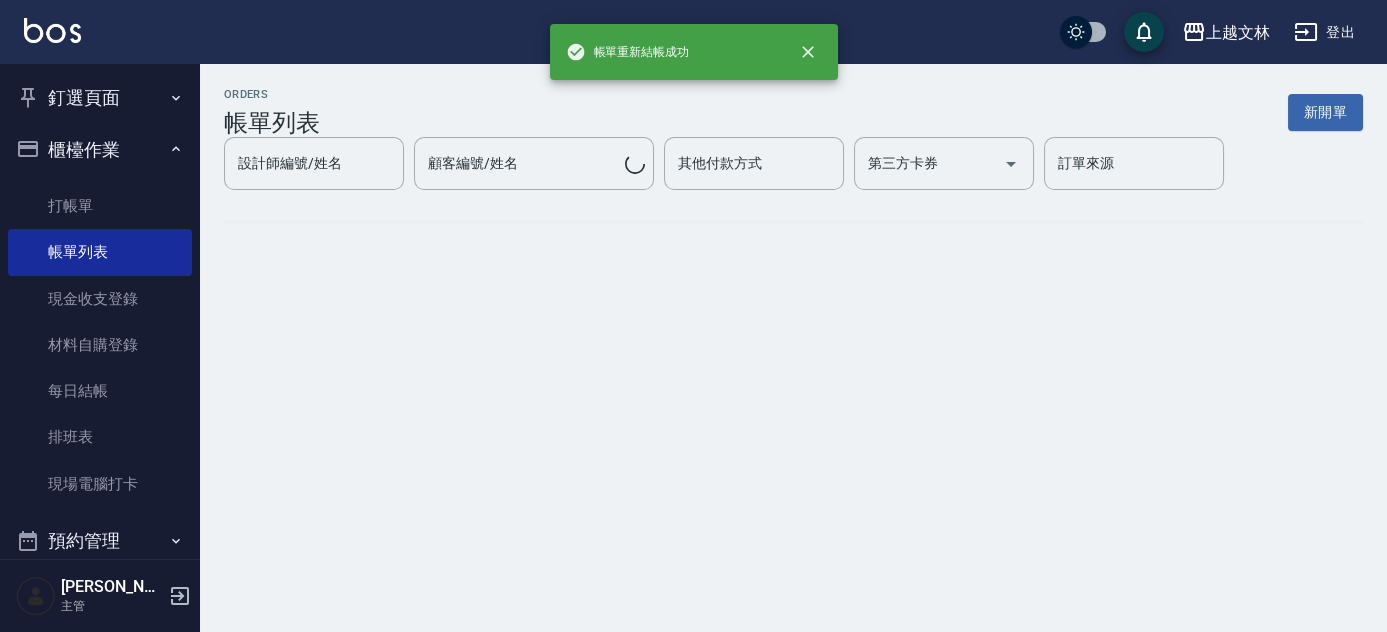scroll, scrollTop: 0, scrollLeft: 0, axis: both 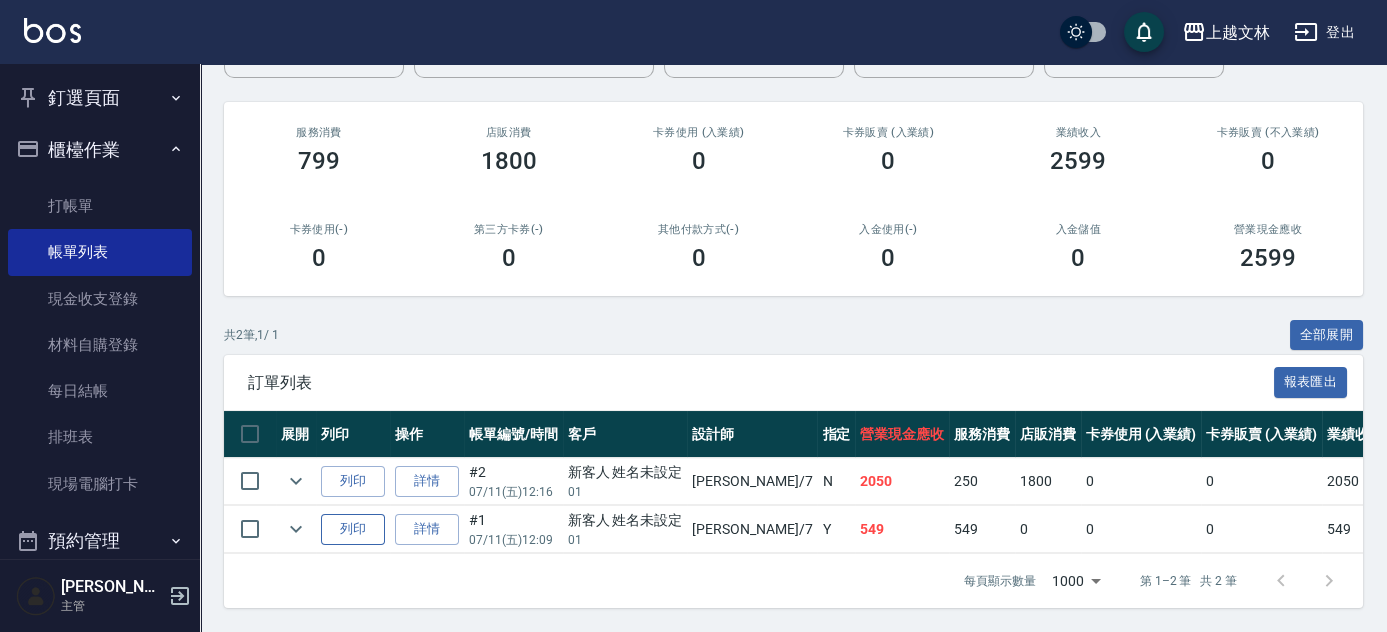 click on "列印" at bounding box center (353, 529) 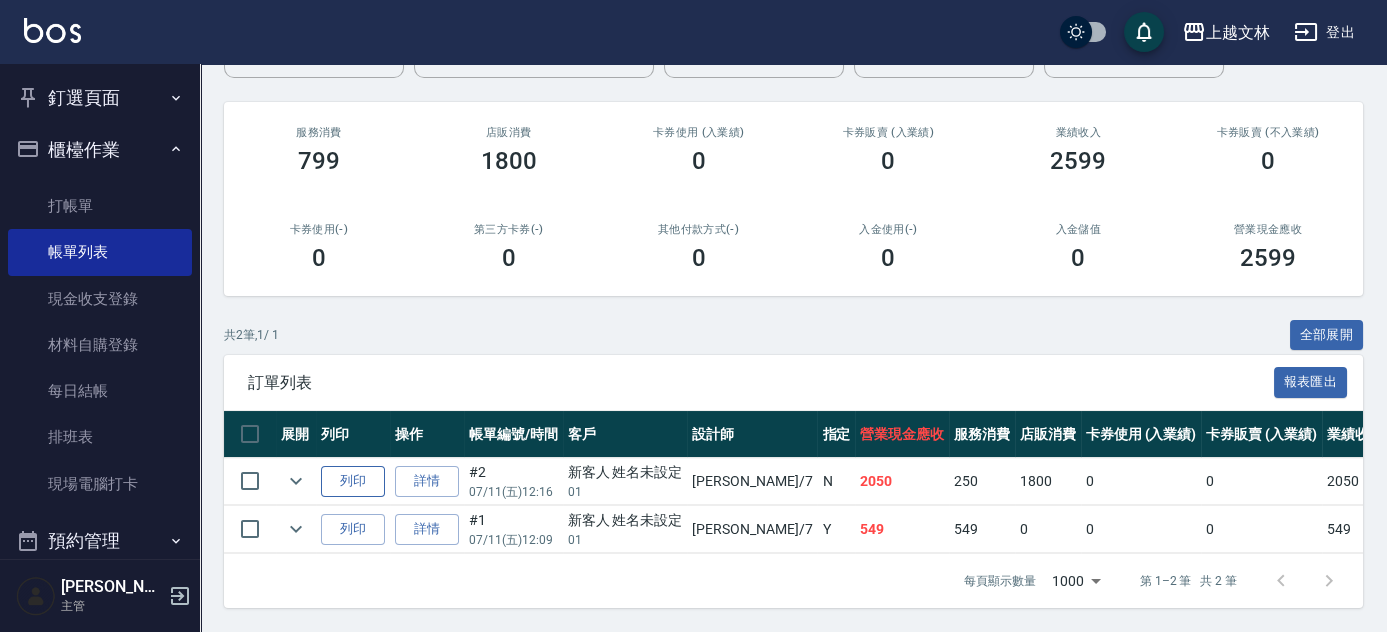 click on "列印" at bounding box center (353, 481) 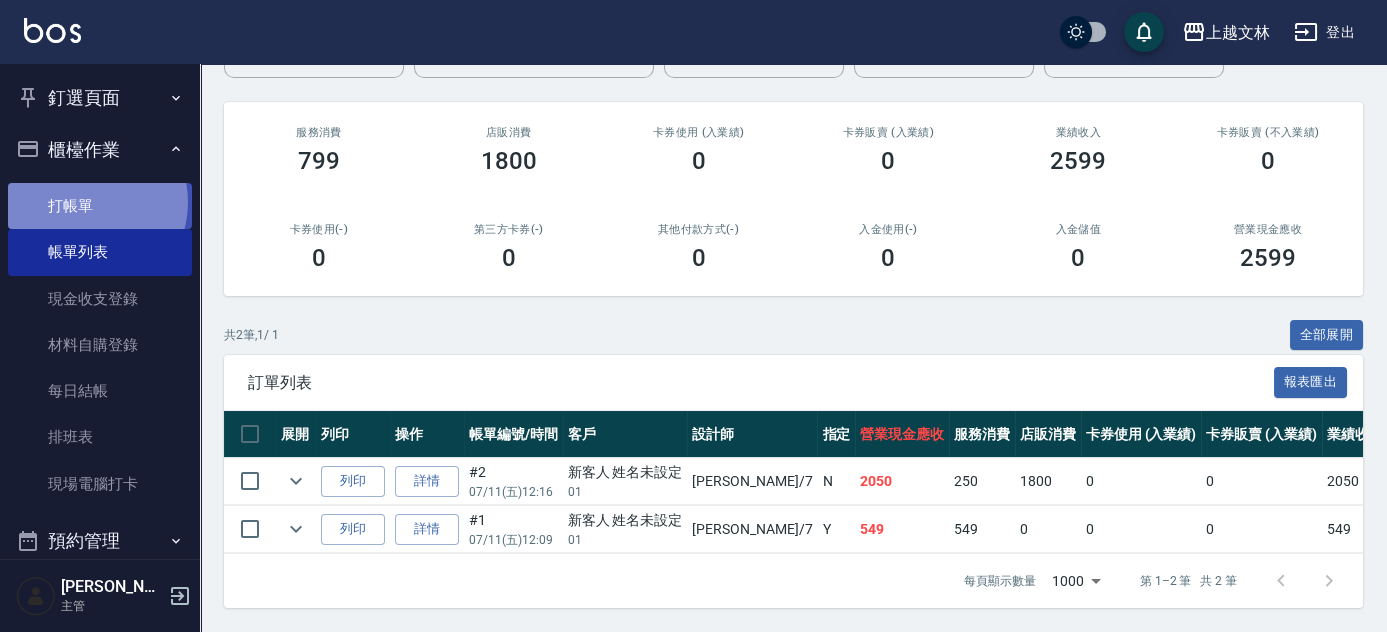click on "打帳單" at bounding box center (100, 206) 